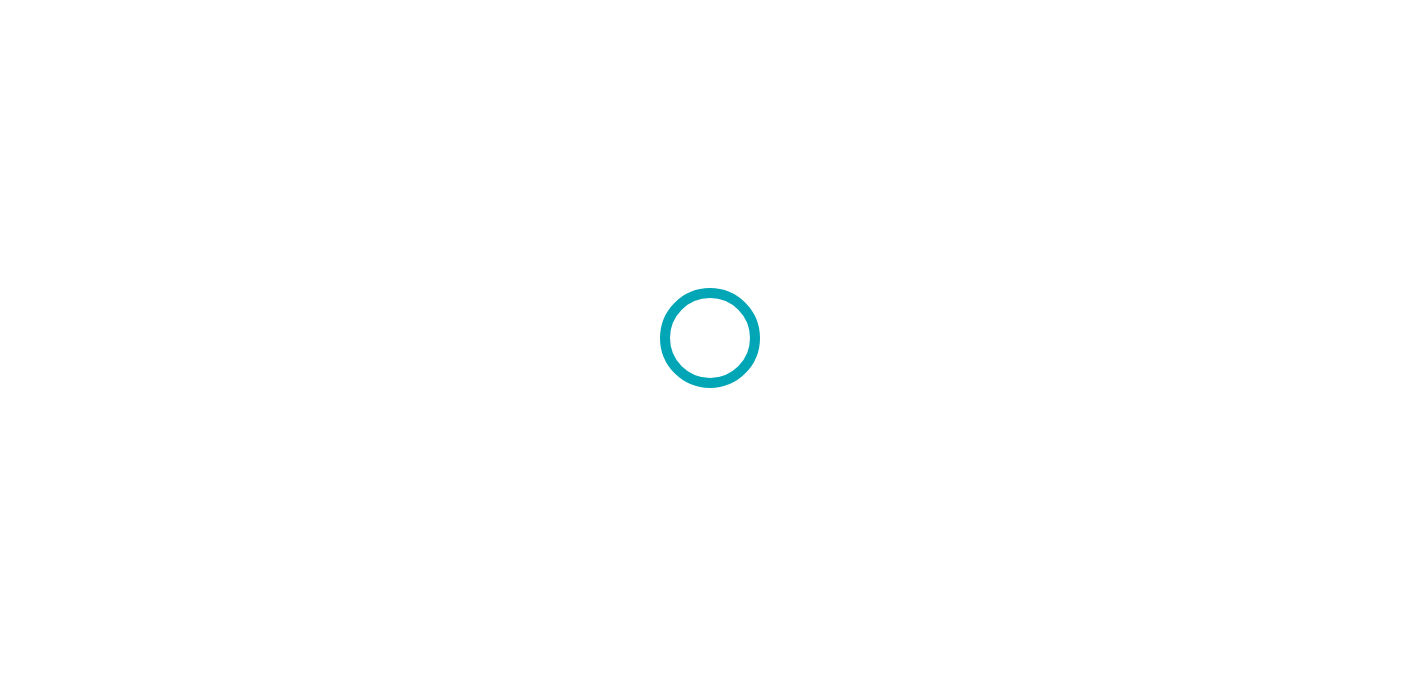 scroll, scrollTop: 0, scrollLeft: 0, axis: both 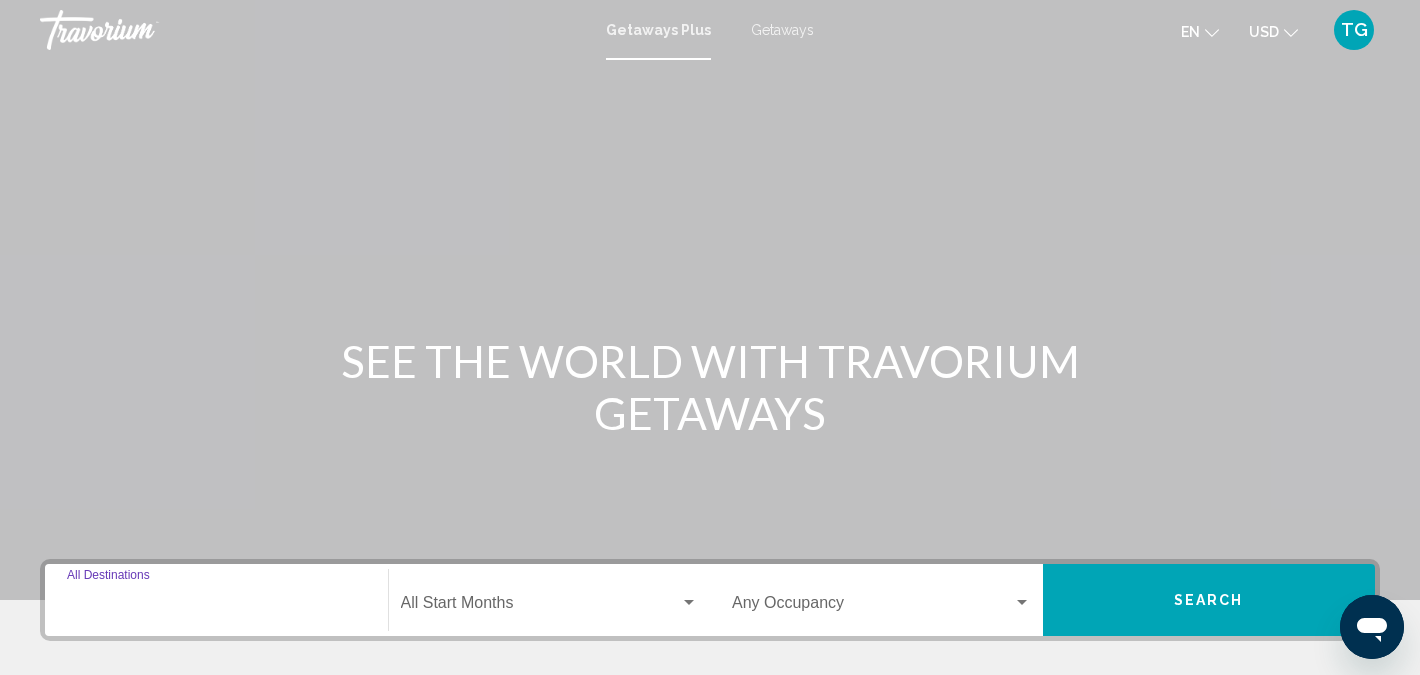 click on "Destination All Destinations" at bounding box center [216, 607] 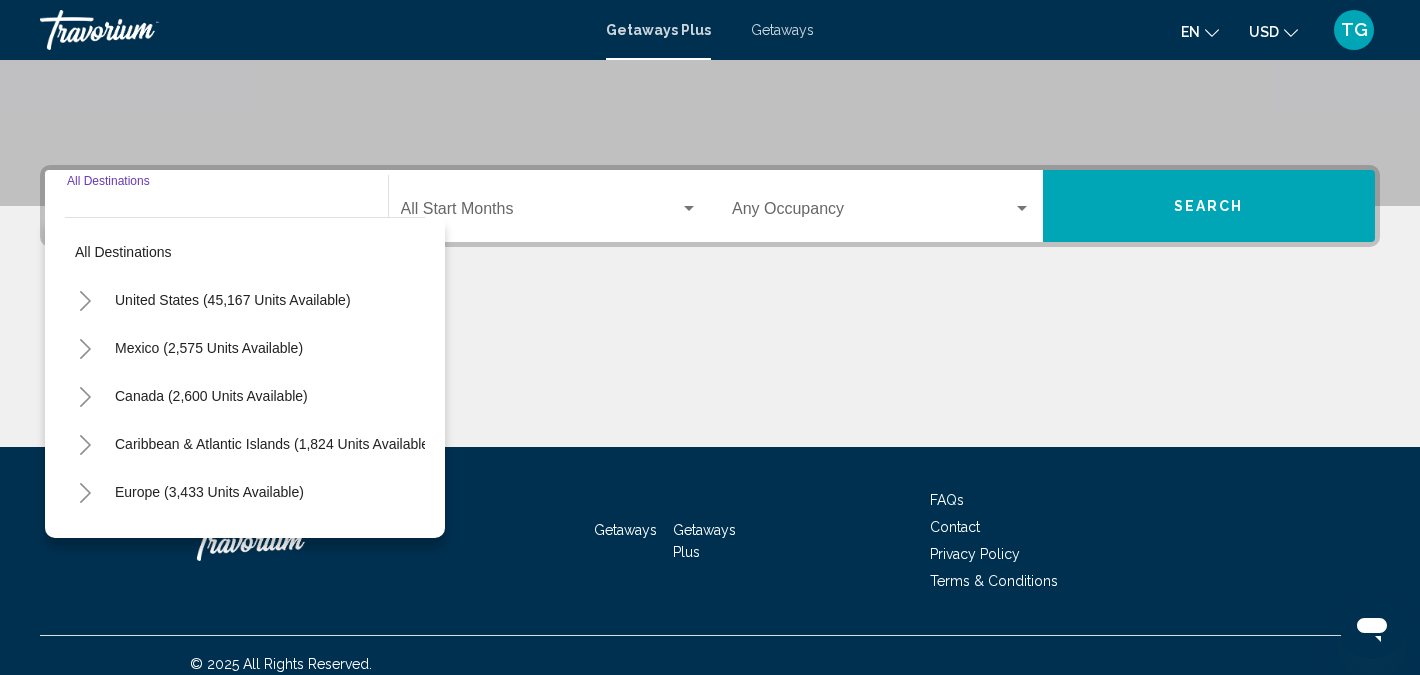 scroll, scrollTop: 411, scrollLeft: 0, axis: vertical 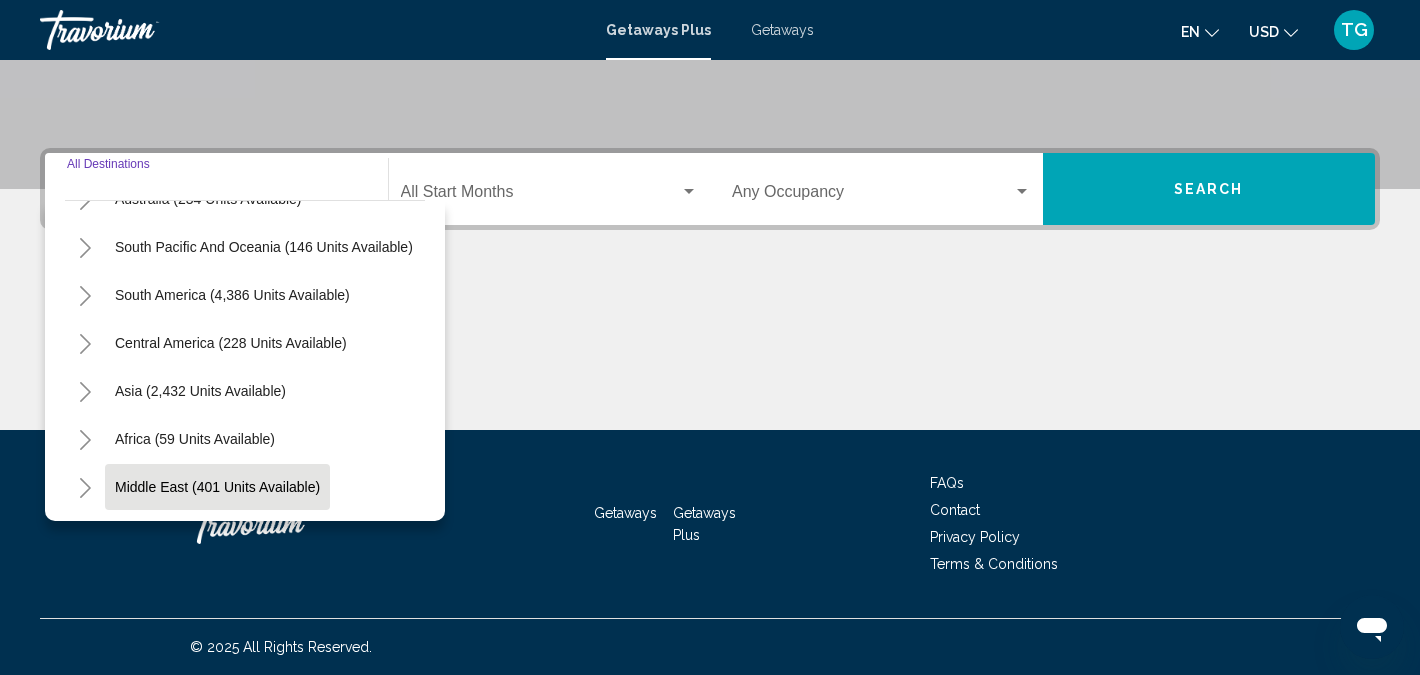 click on "Middle East (401 units available)" 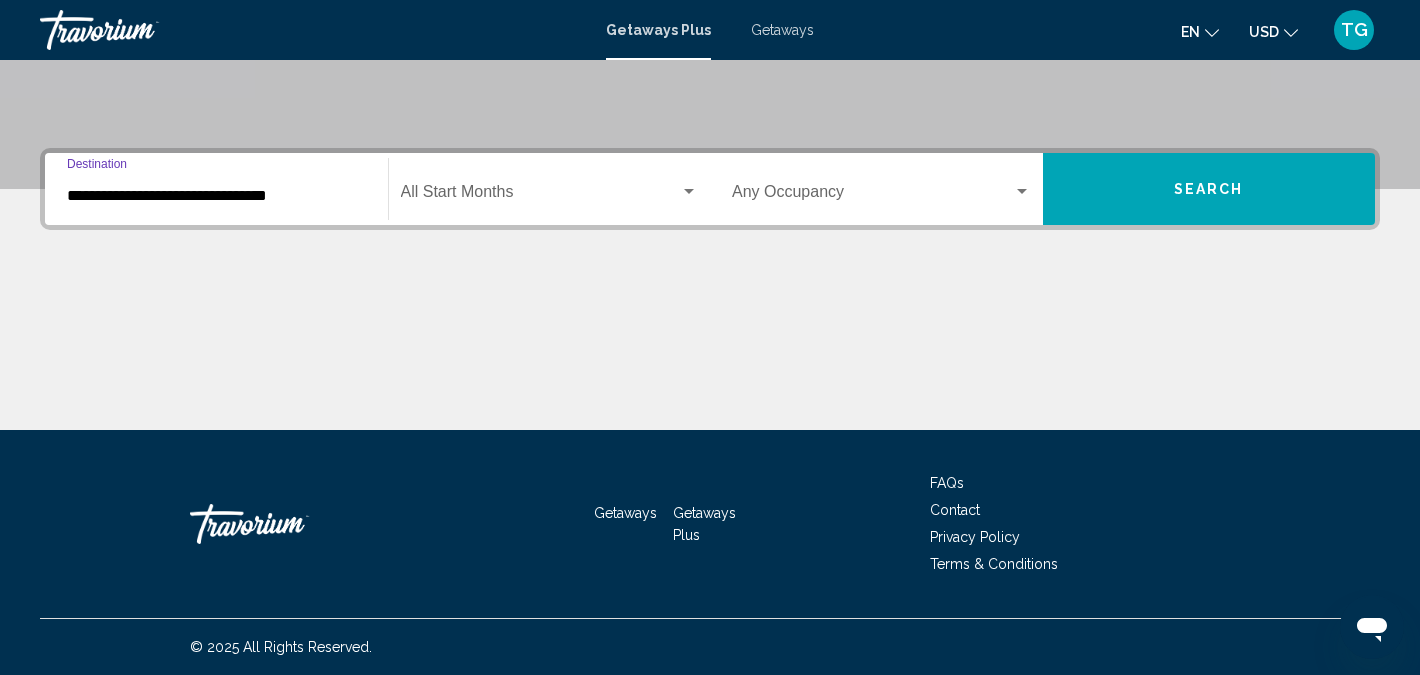 click at bounding box center [689, 191] 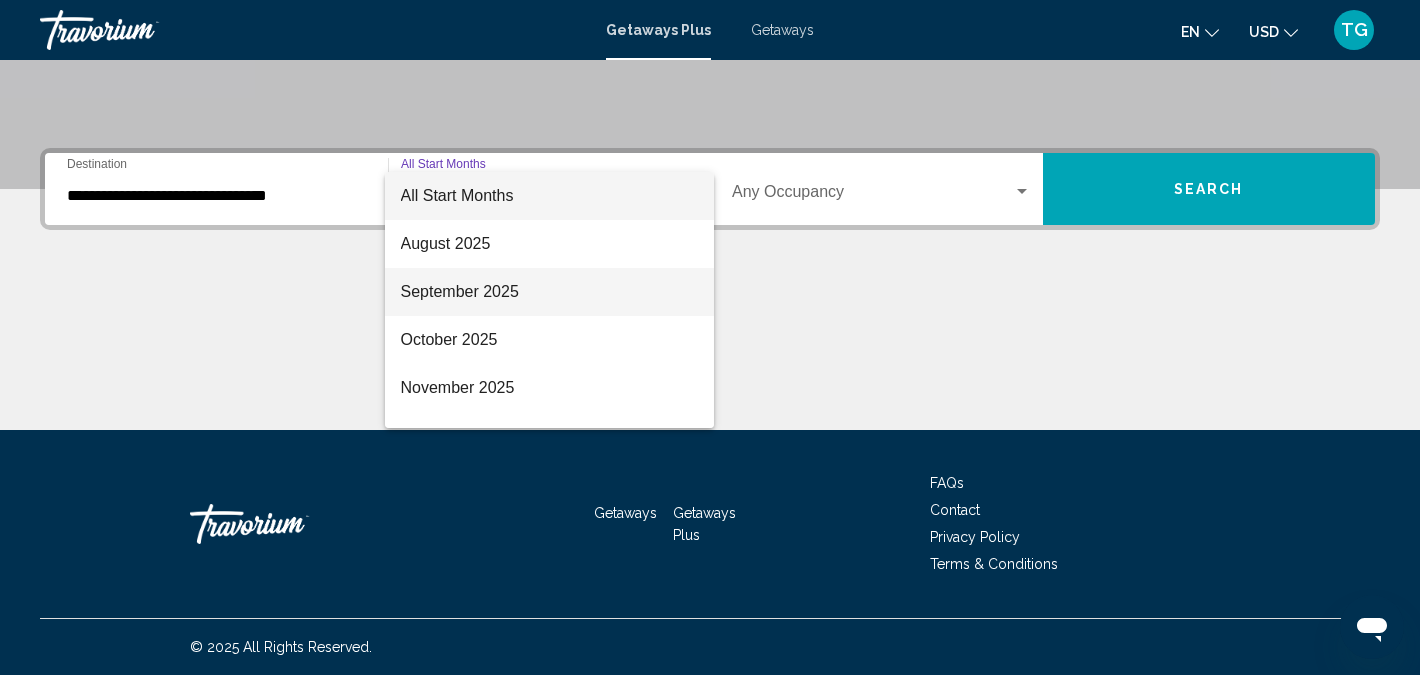 click on "September 2025" at bounding box center (550, 292) 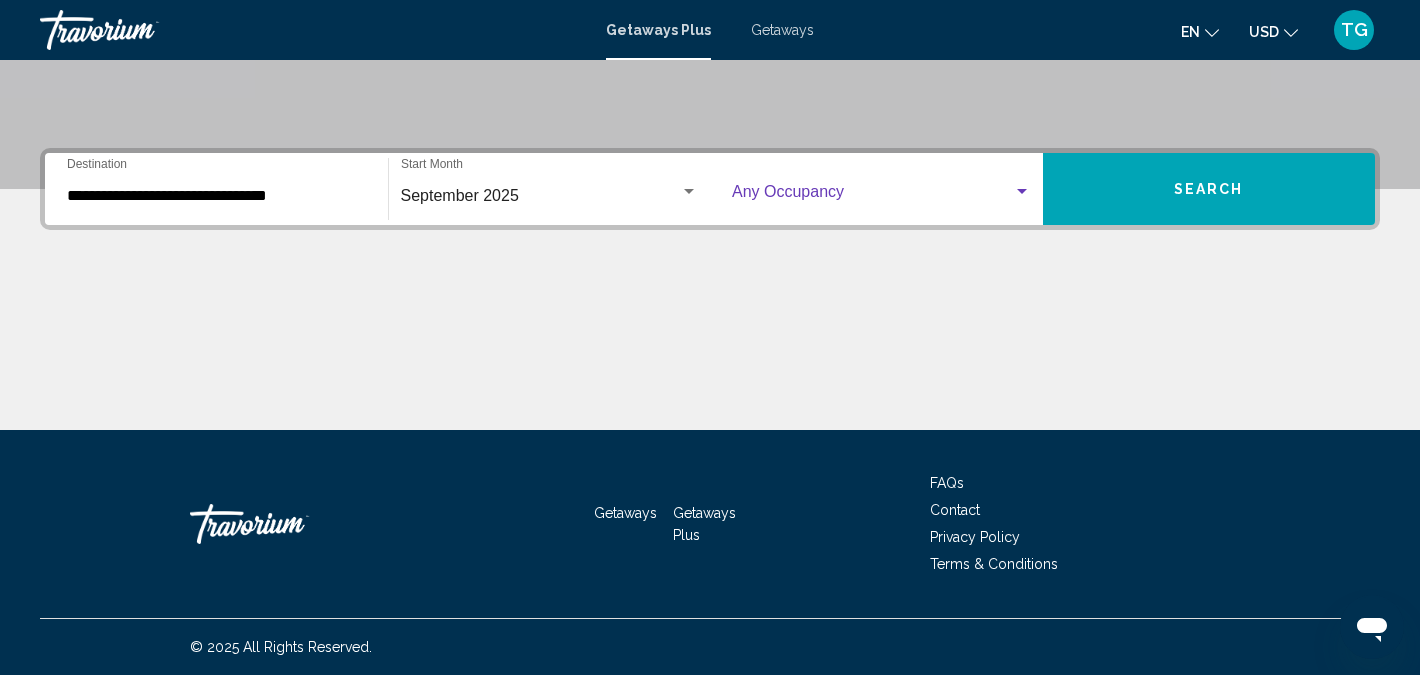 click at bounding box center (1022, 192) 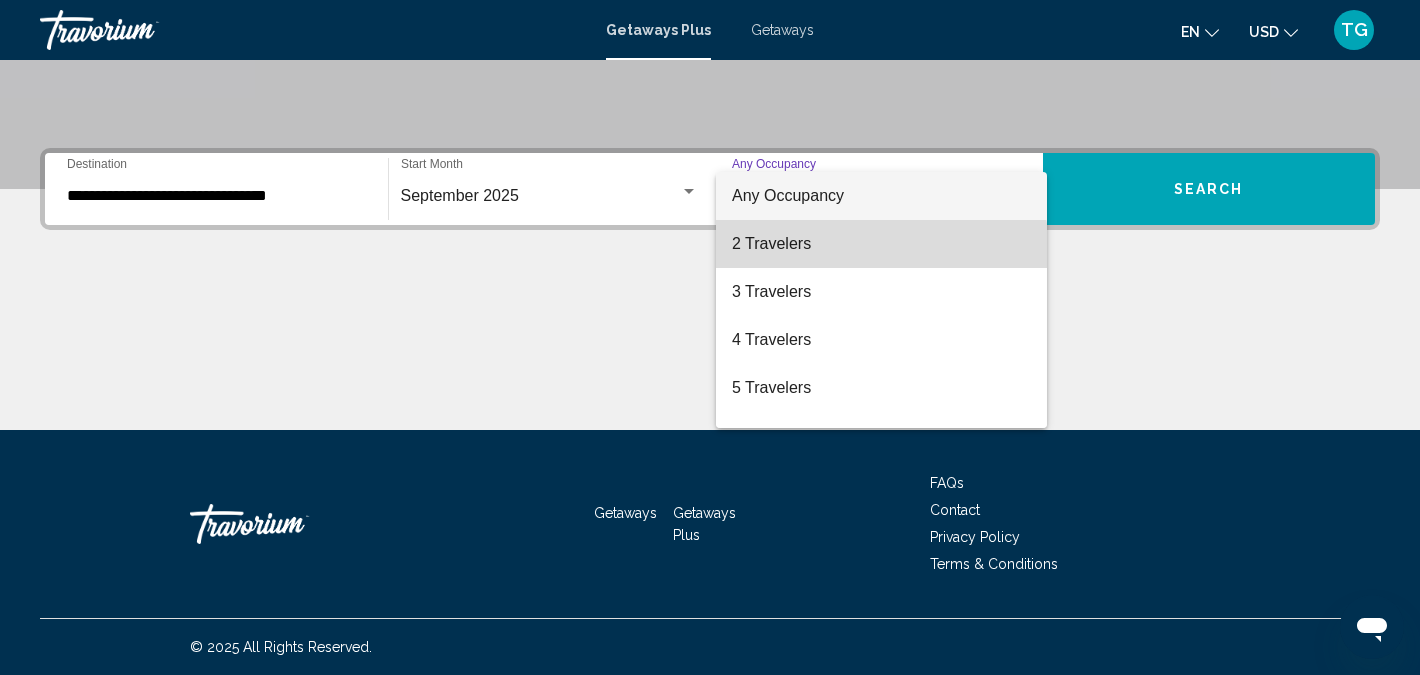 click on "2 Travelers" at bounding box center (881, 244) 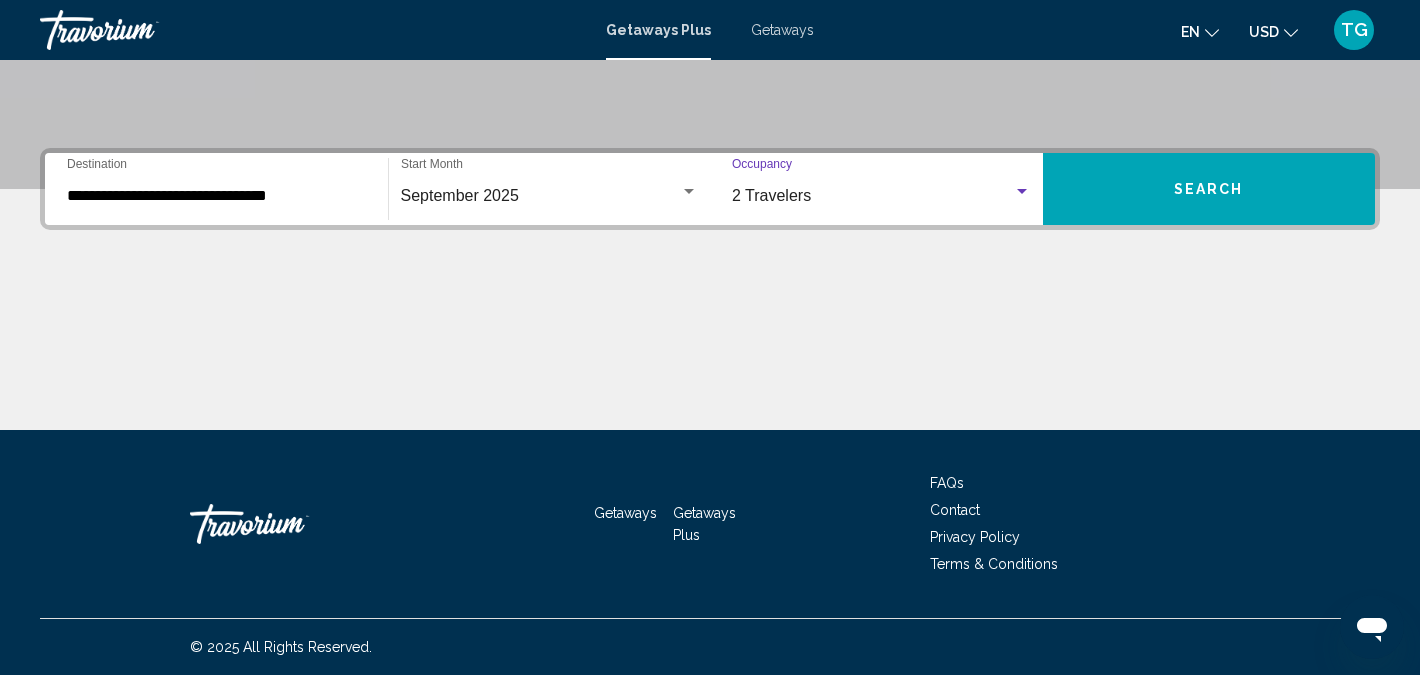 click on "Search" at bounding box center (1209, 190) 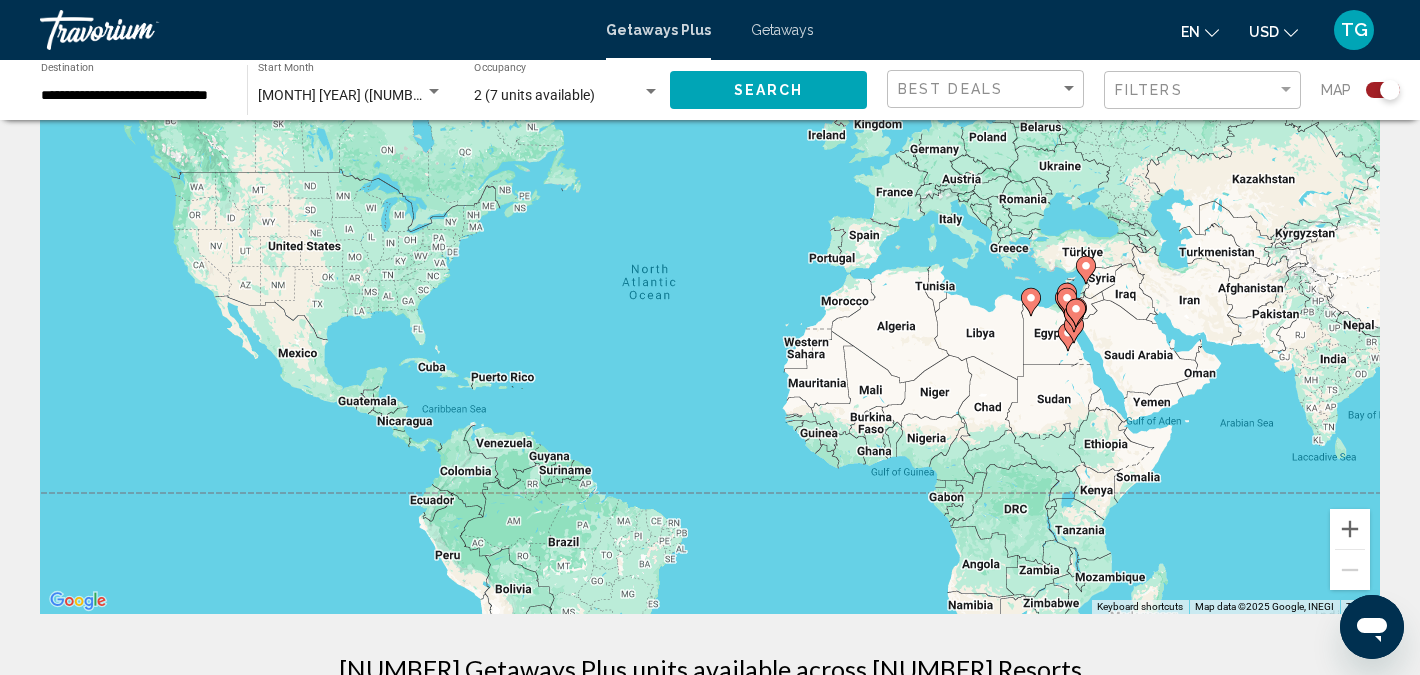 scroll, scrollTop: 121, scrollLeft: 0, axis: vertical 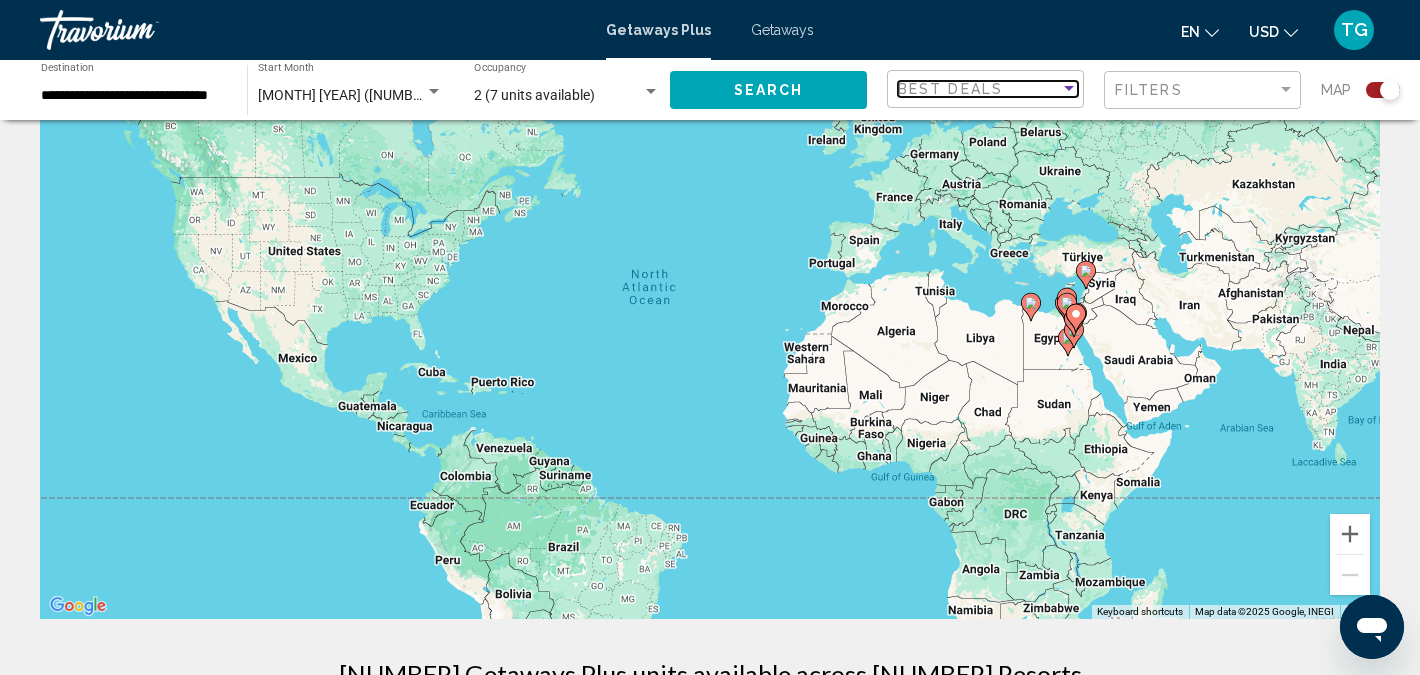 click at bounding box center (1069, 88) 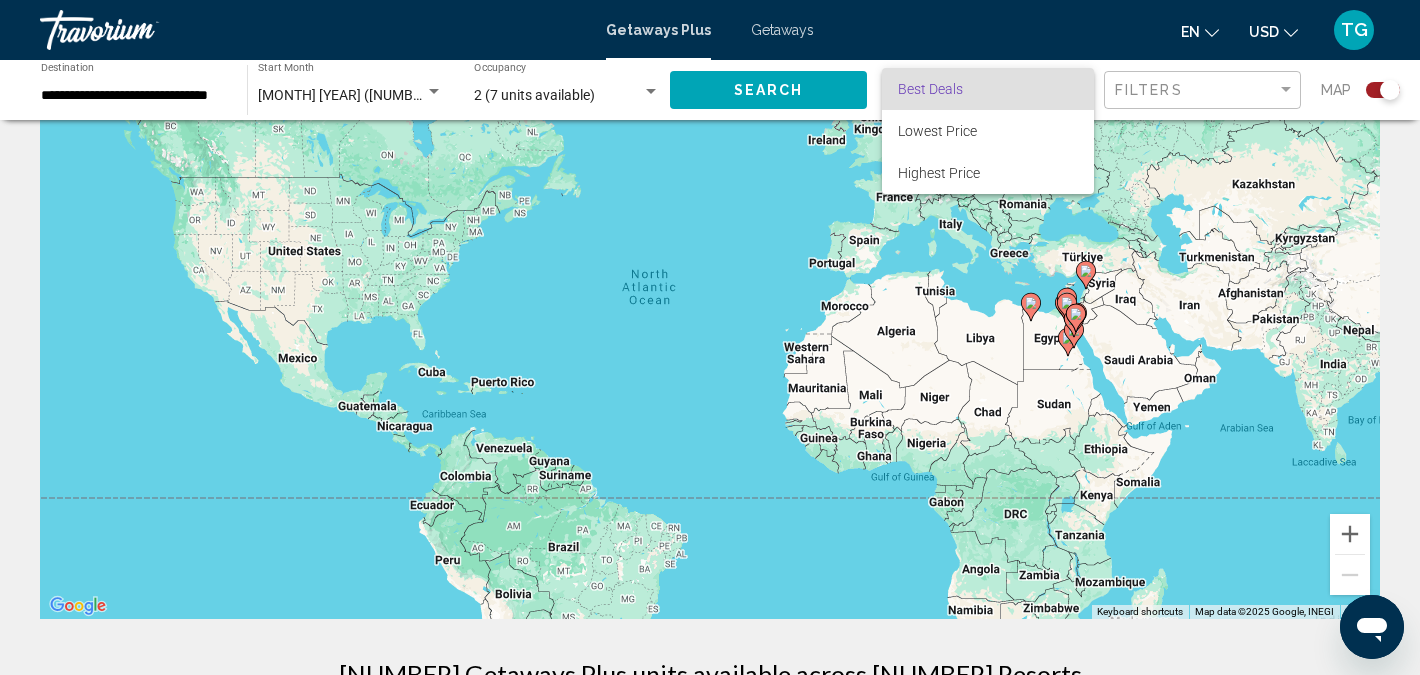 click at bounding box center [710, 337] 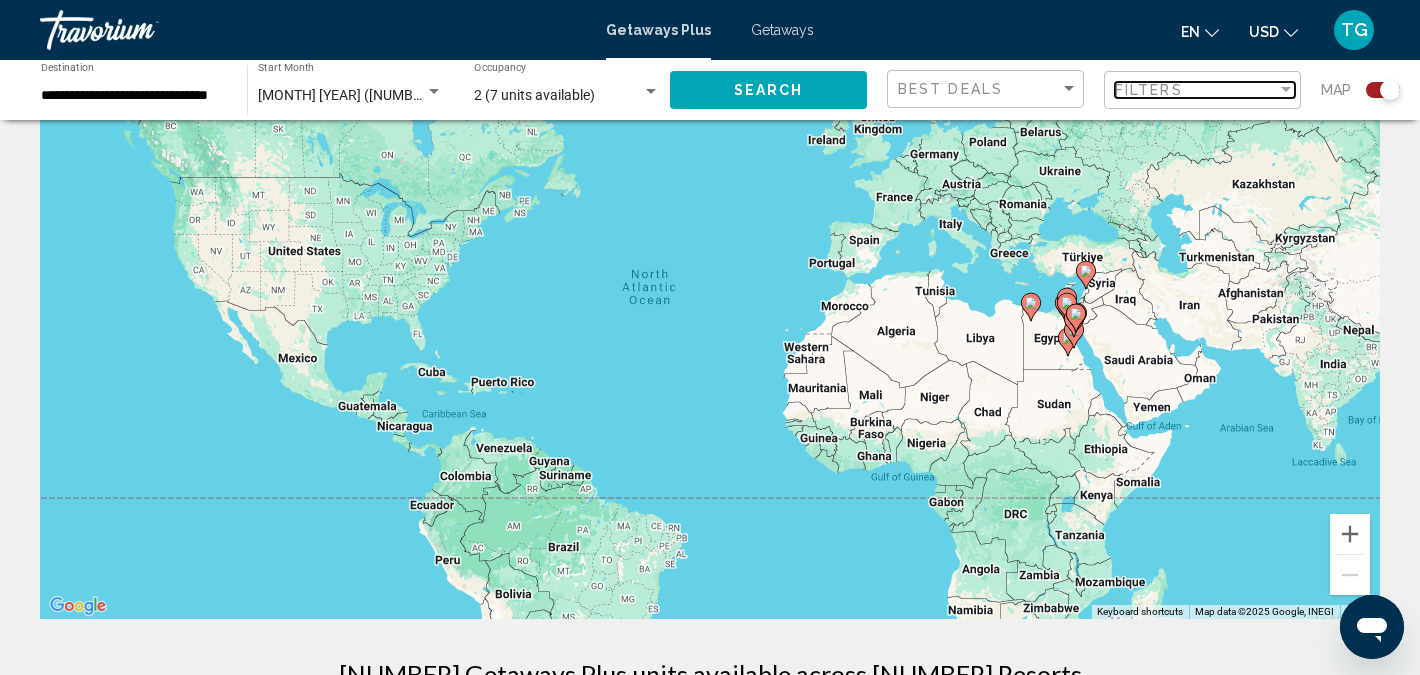 click at bounding box center (1286, 89) 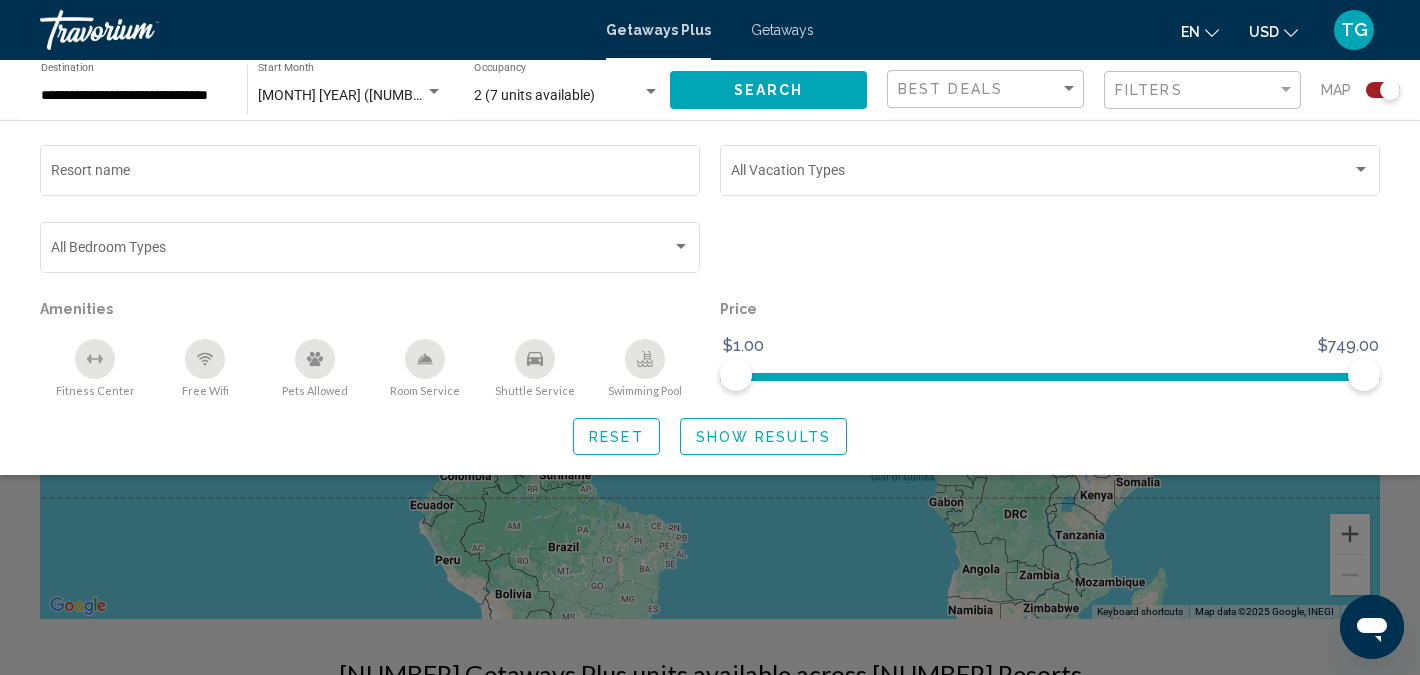 click at bounding box center (651, 92) 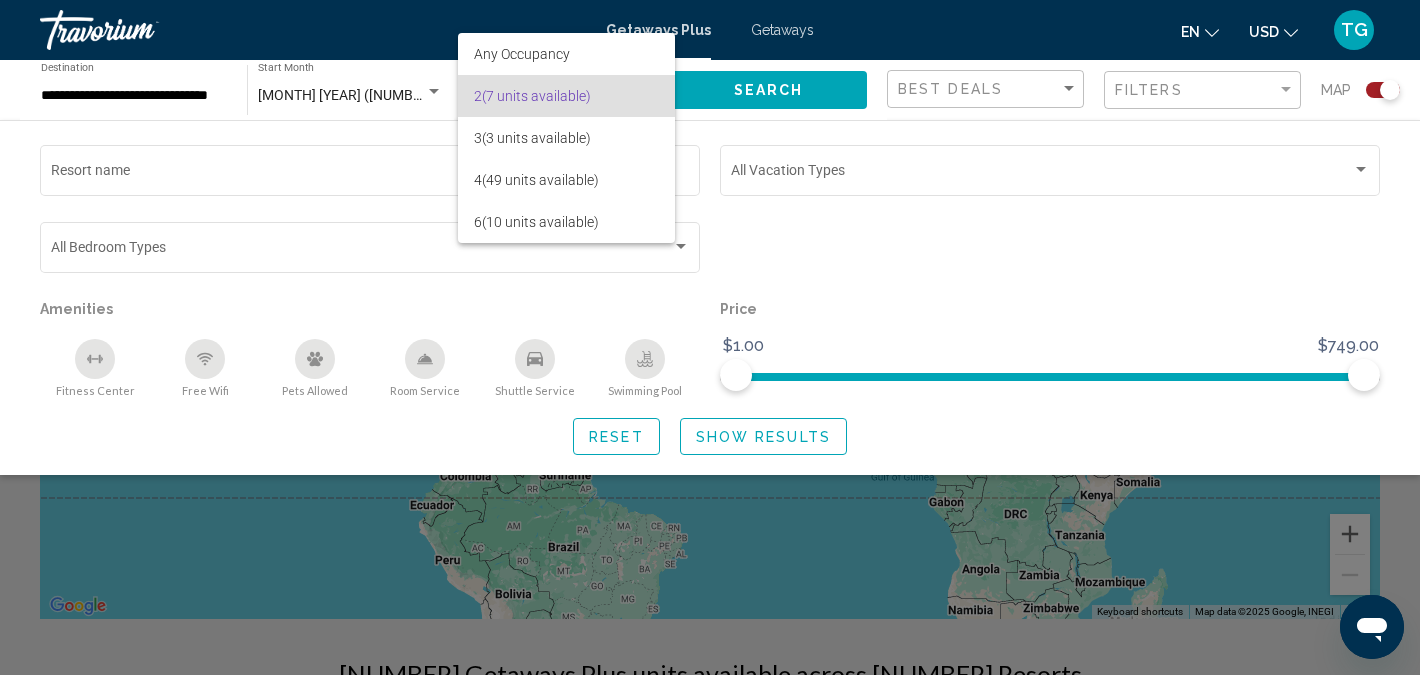 click at bounding box center (710, 337) 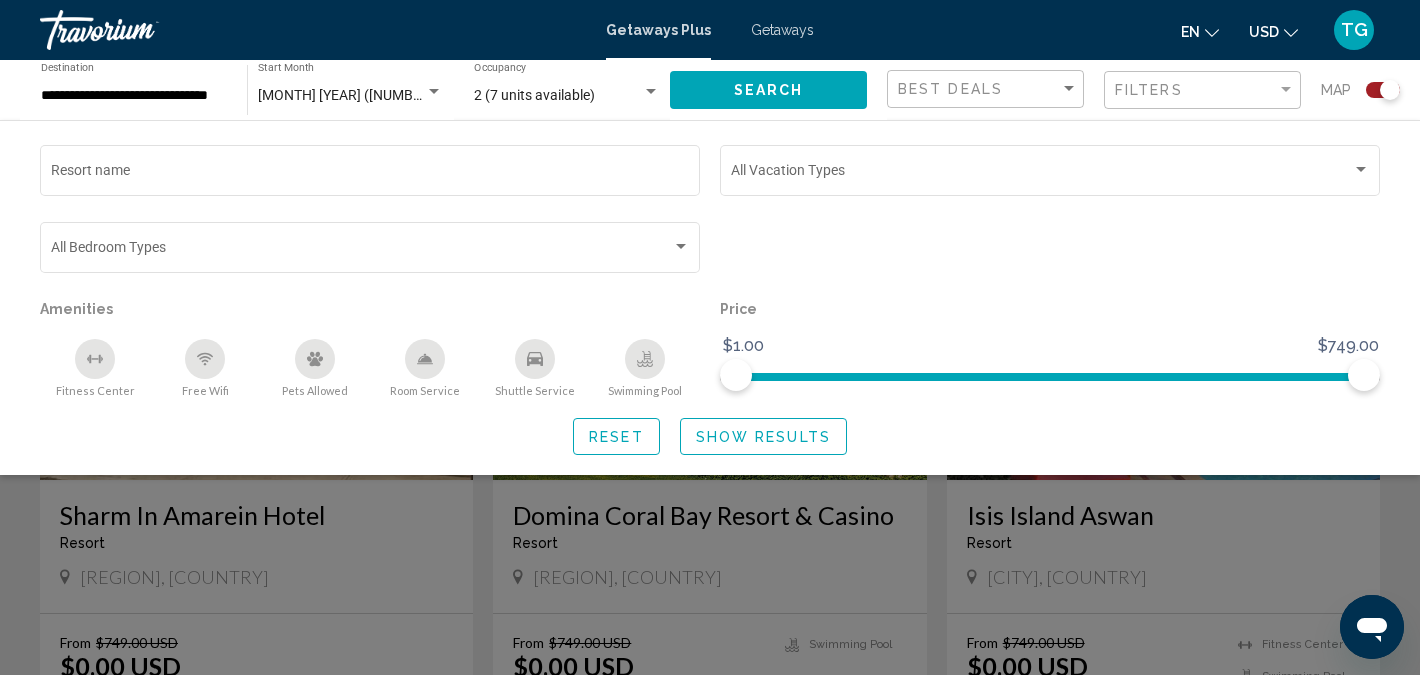 scroll, scrollTop: 613, scrollLeft: 0, axis: vertical 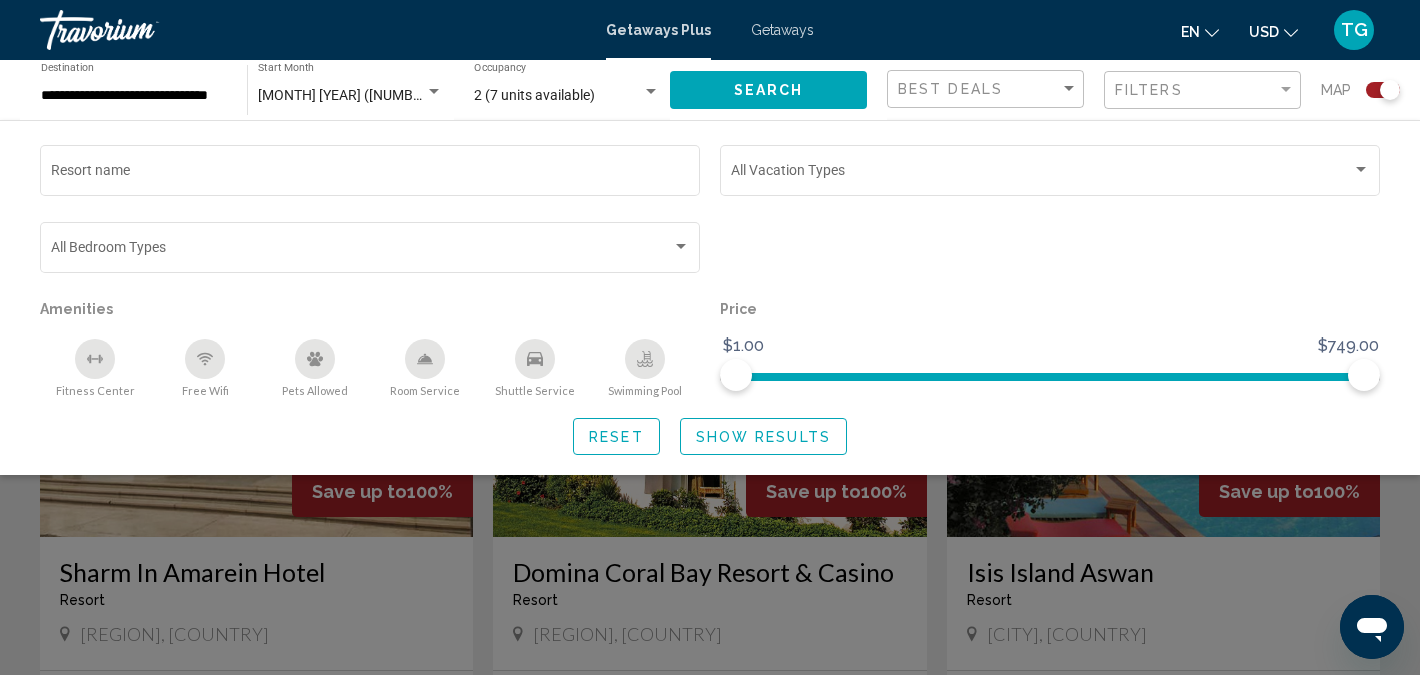 click on "Resort name Vacation Types All Vacation Types Bedroom Types All Bedroom Types Amenities
Fitness Center
Free Wifi
Pets Allowed
Room Service
Shuttle Service
Swimming Pool Price $1.00 $749.00 $1.00 $749.00 Reset Show Results" 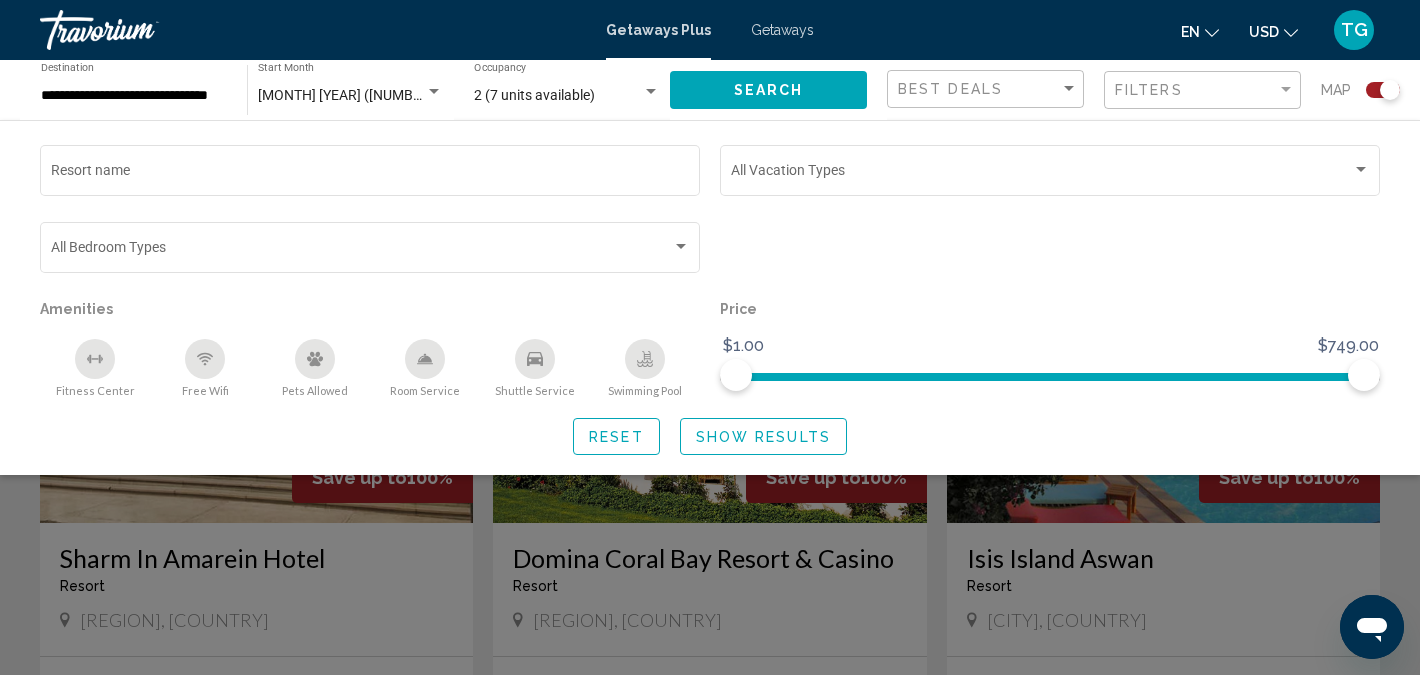 scroll, scrollTop: 574, scrollLeft: 0, axis: vertical 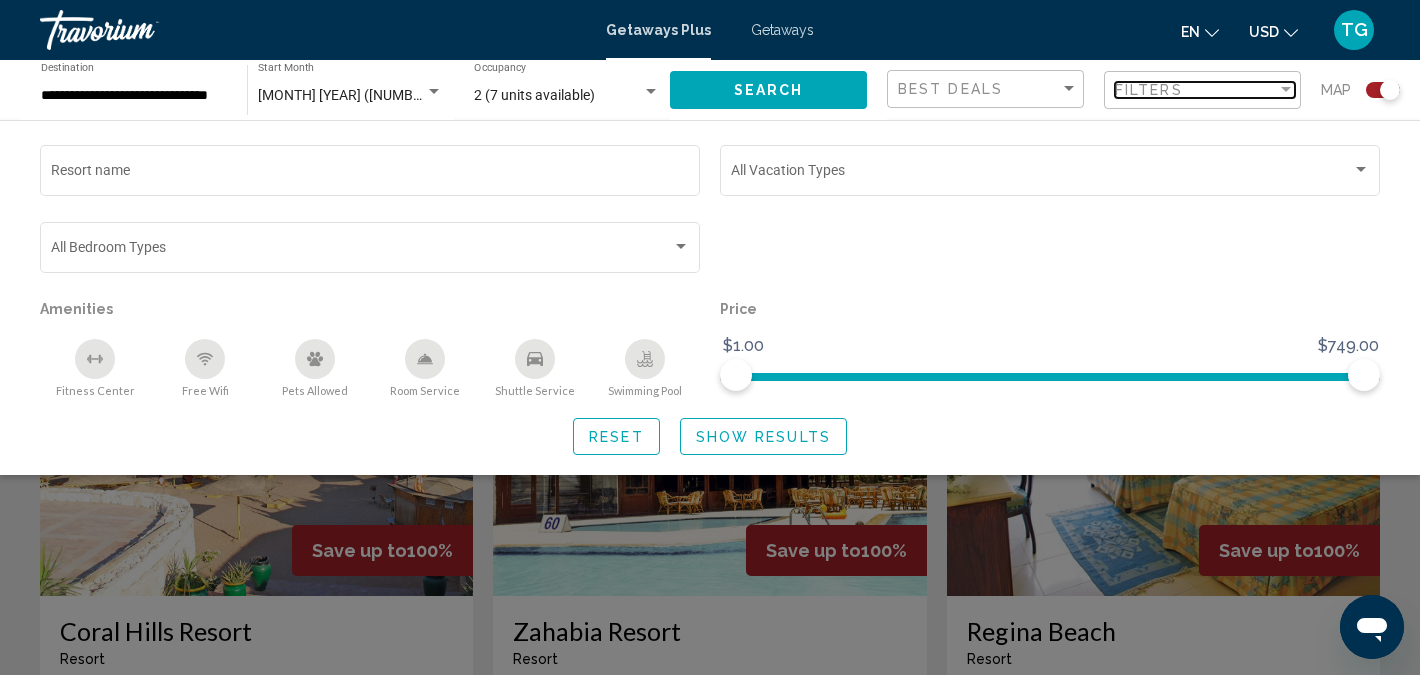 click at bounding box center [1286, 89] 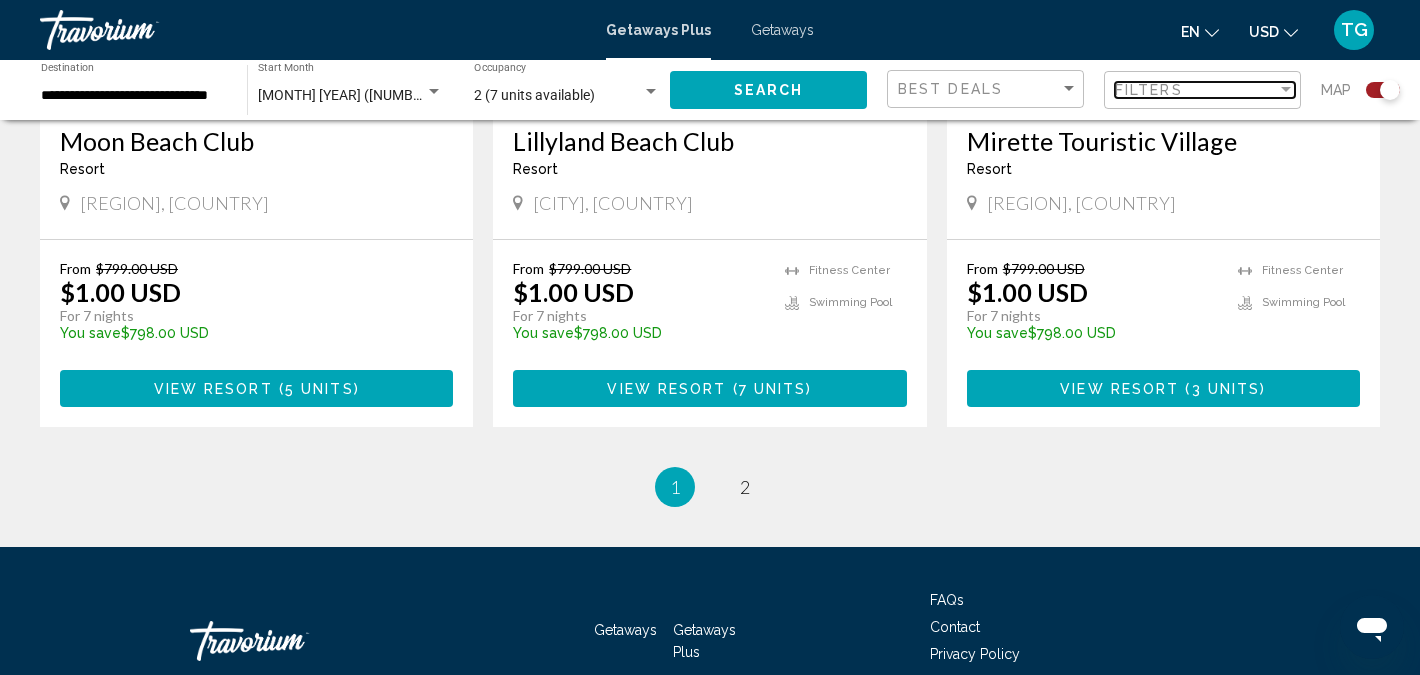 scroll, scrollTop: 3094, scrollLeft: 0, axis: vertical 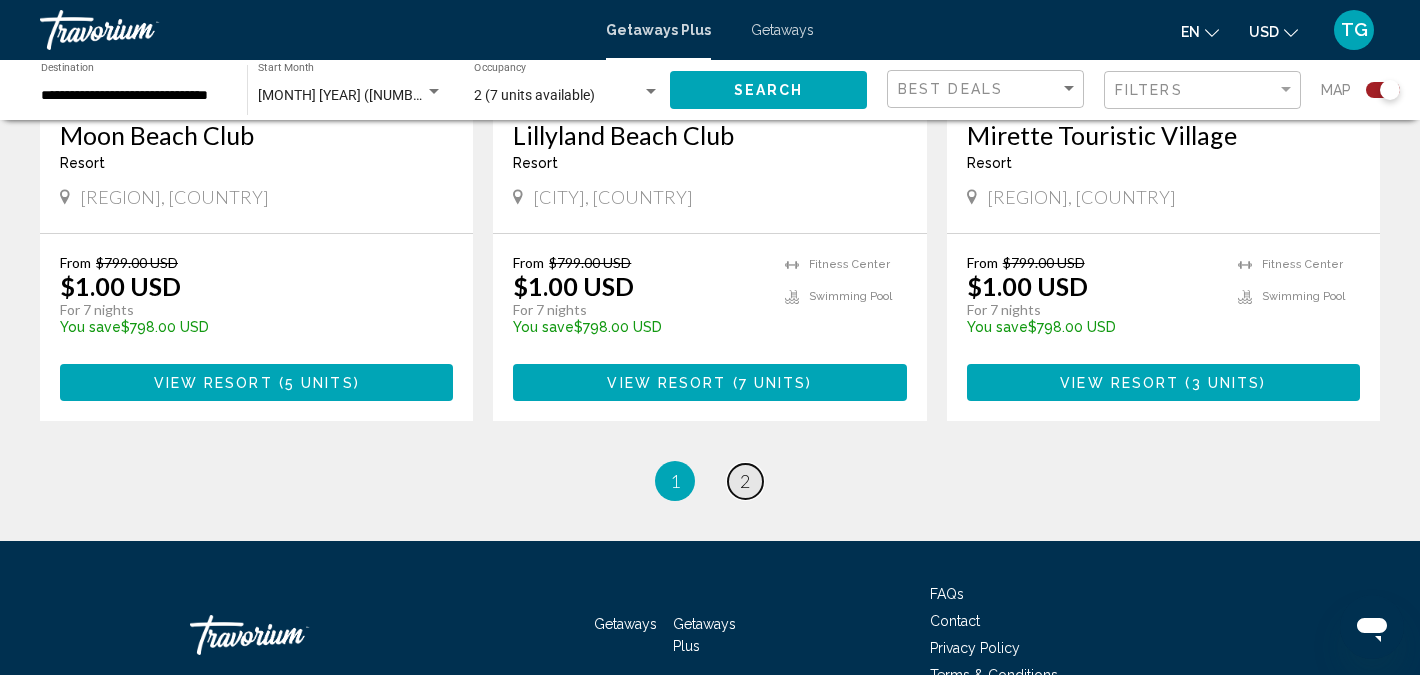 click on "page  2" at bounding box center (745, 481) 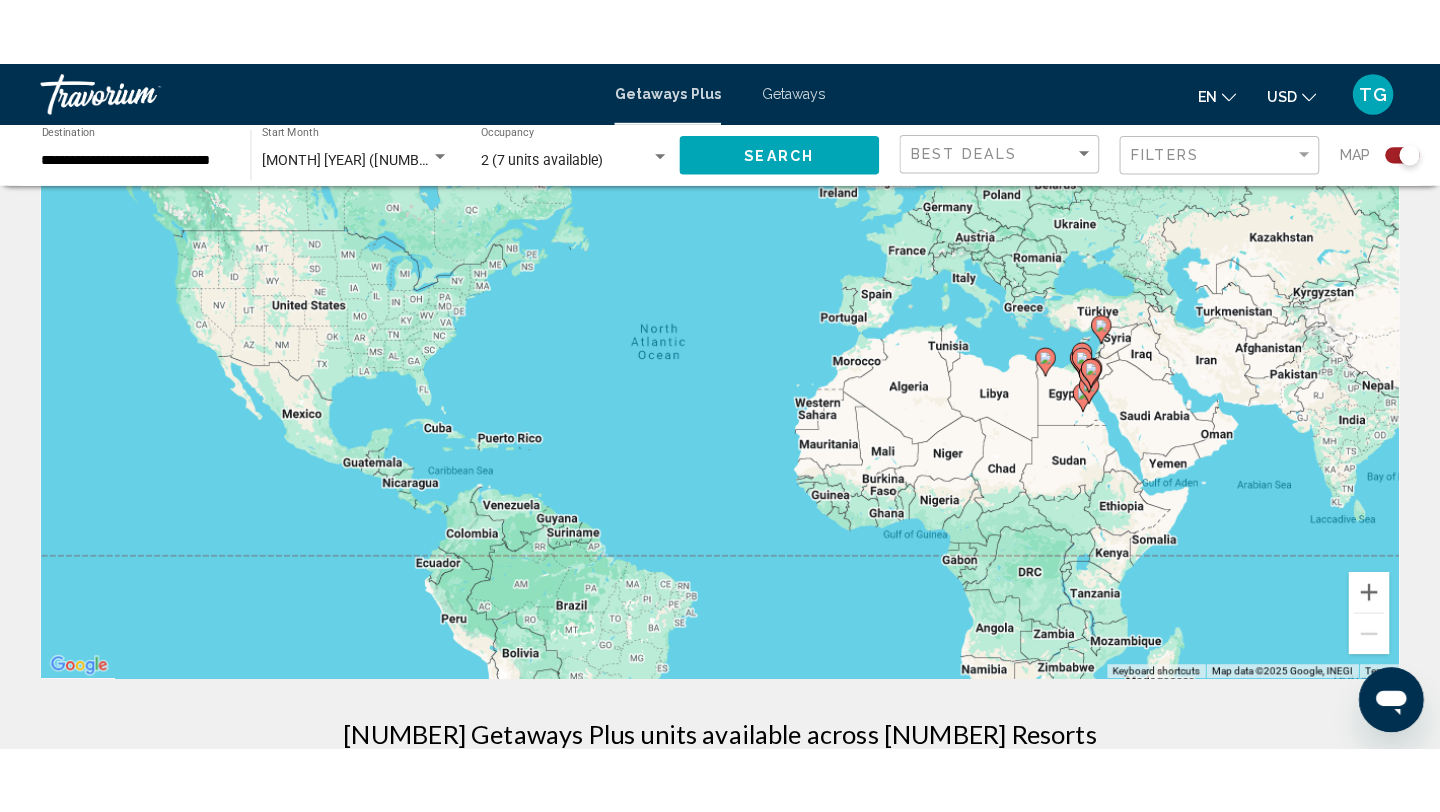 scroll, scrollTop: 0, scrollLeft: 0, axis: both 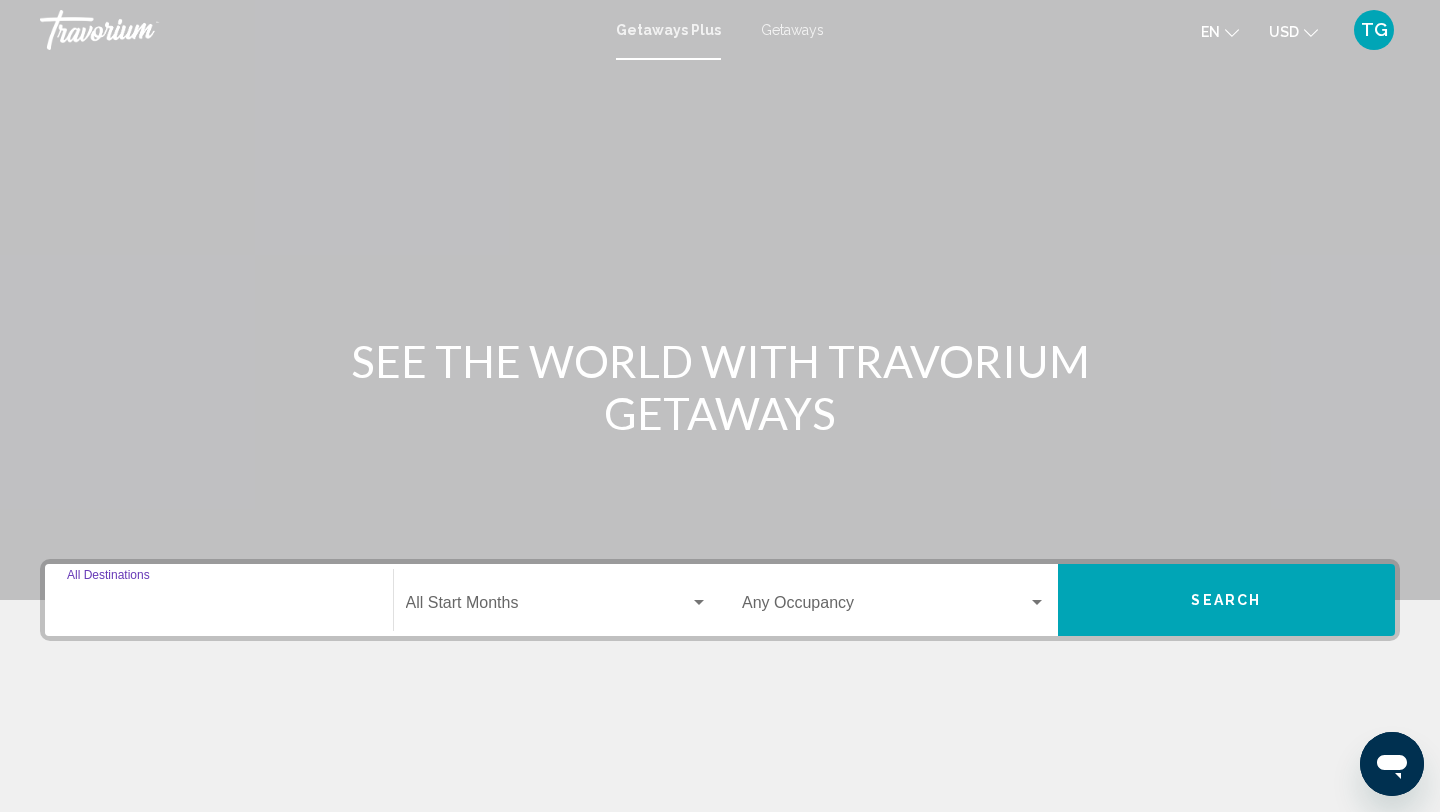 click on "Destination All Destinations" at bounding box center (219, 607) 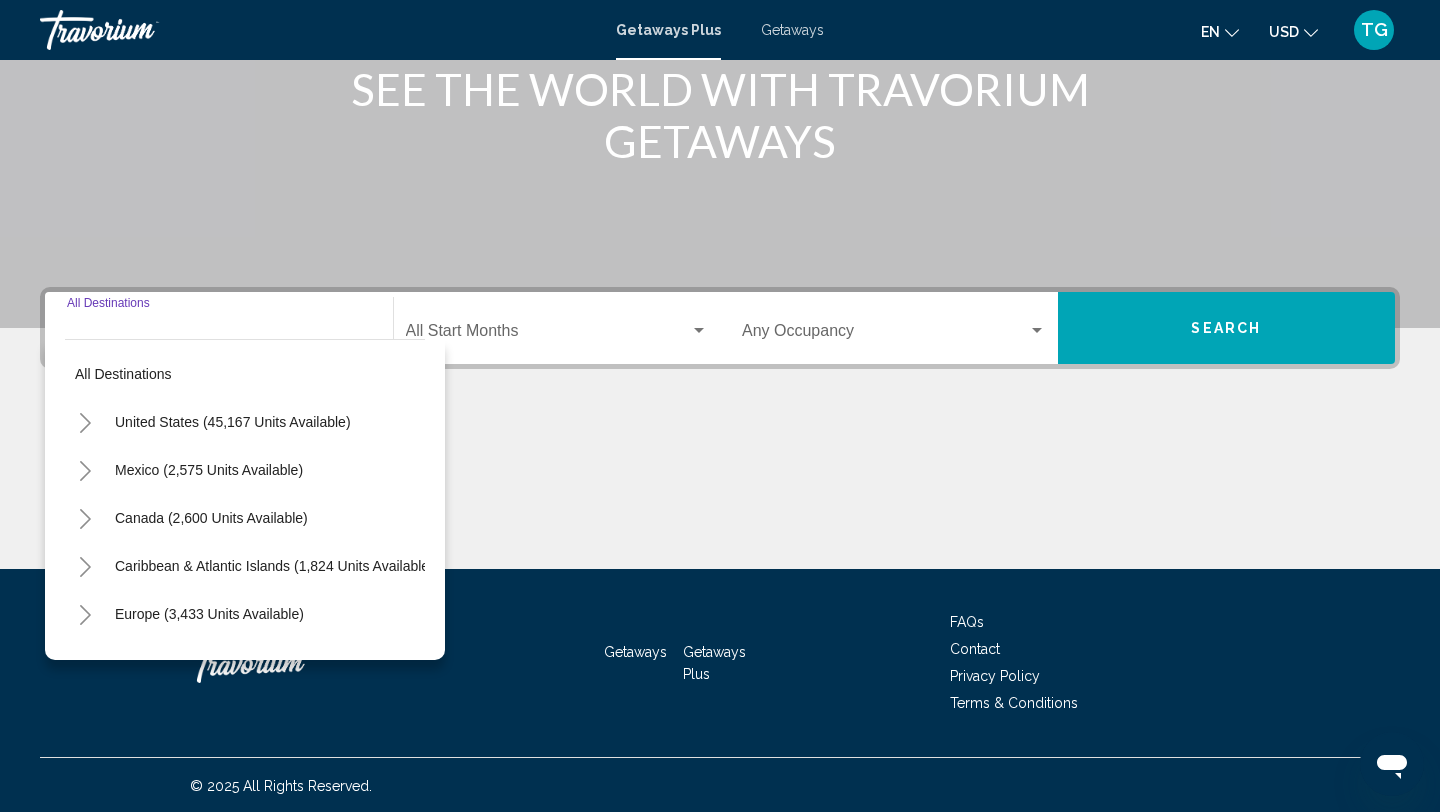 scroll, scrollTop: 274, scrollLeft: 0, axis: vertical 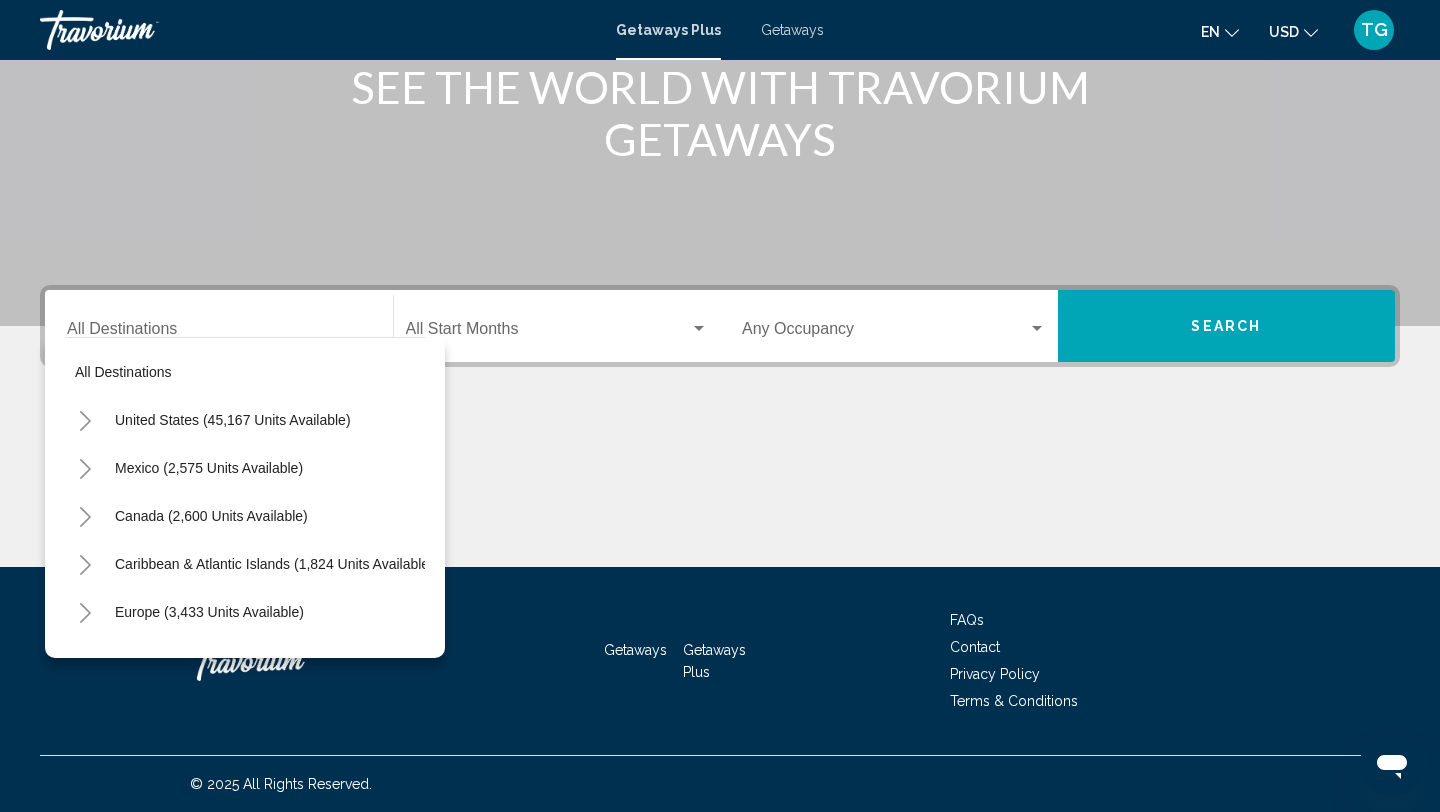click on "Destination All Destinations" at bounding box center (219, 326) 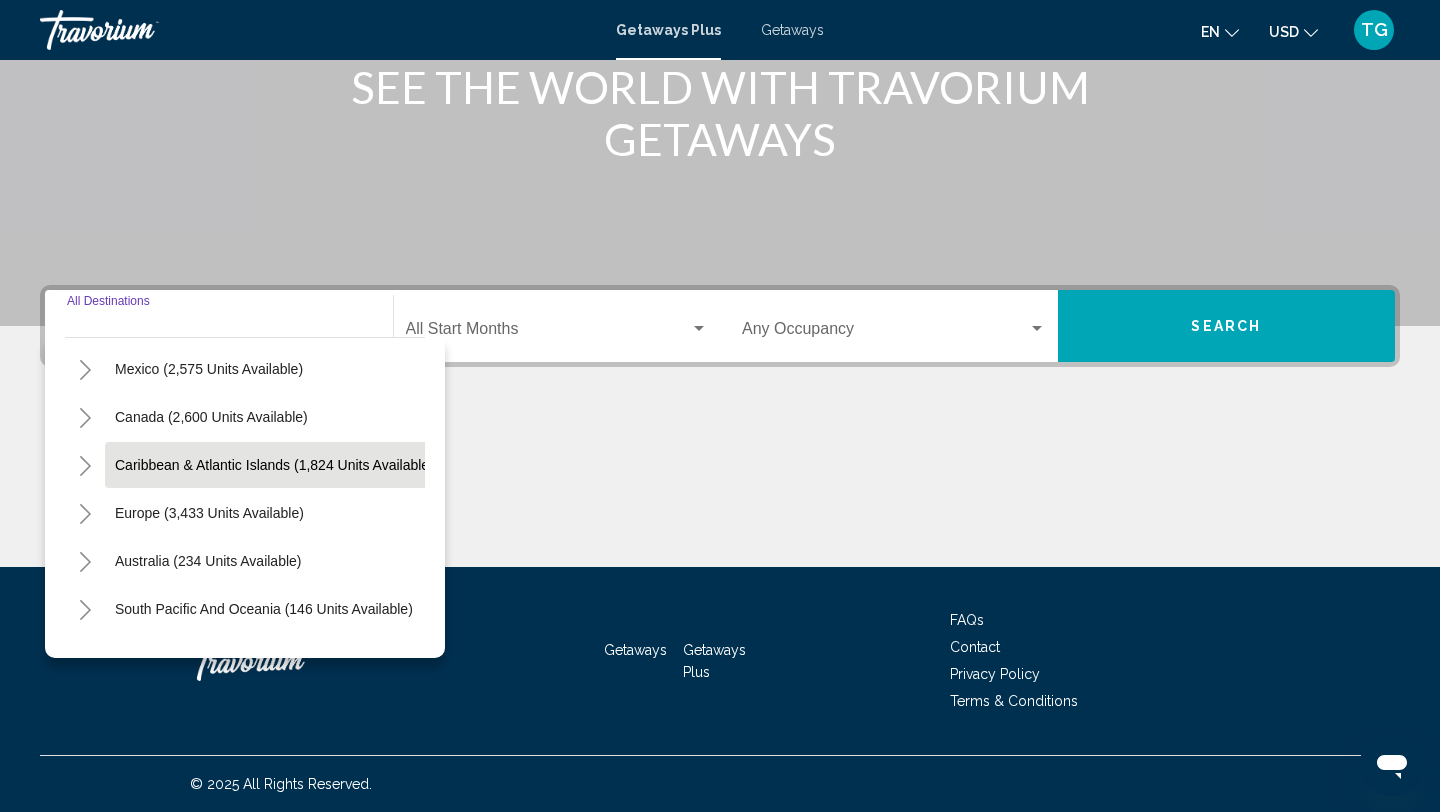 scroll, scrollTop: 87, scrollLeft: 0, axis: vertical 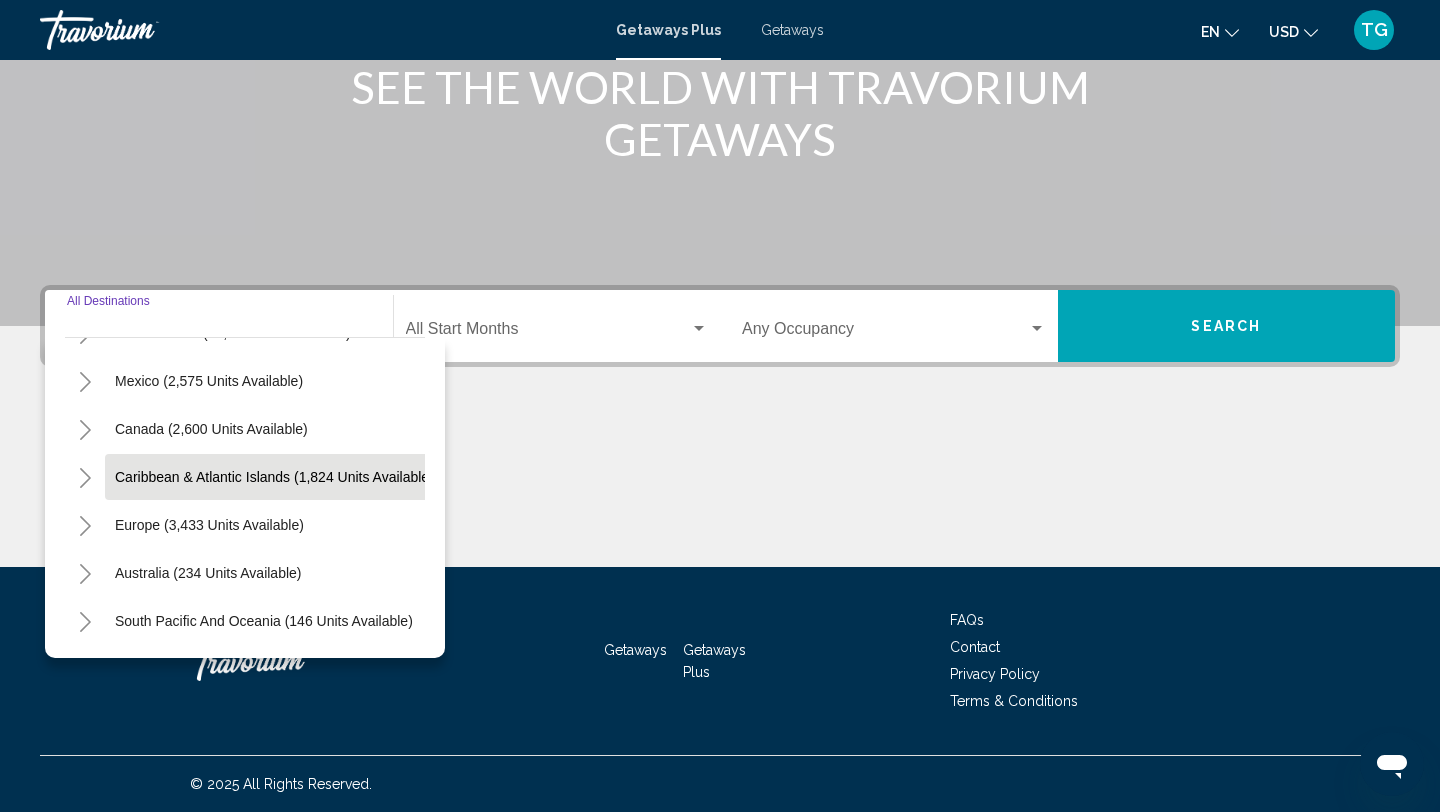 click on "Caribbean & Atlantic Islands (1,824 units available)" at bounding box center (209, 525) 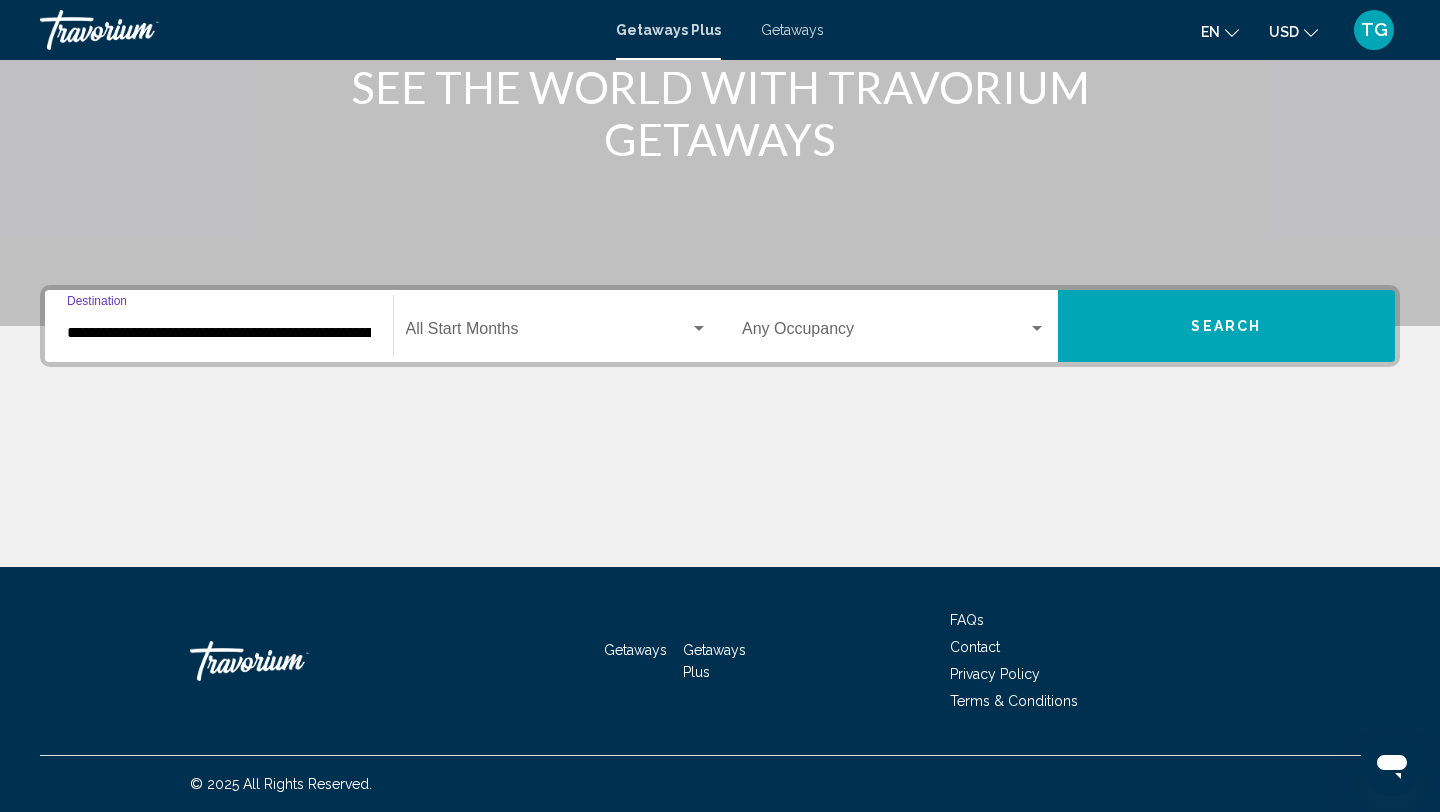 click at bounding box center [699, 329] 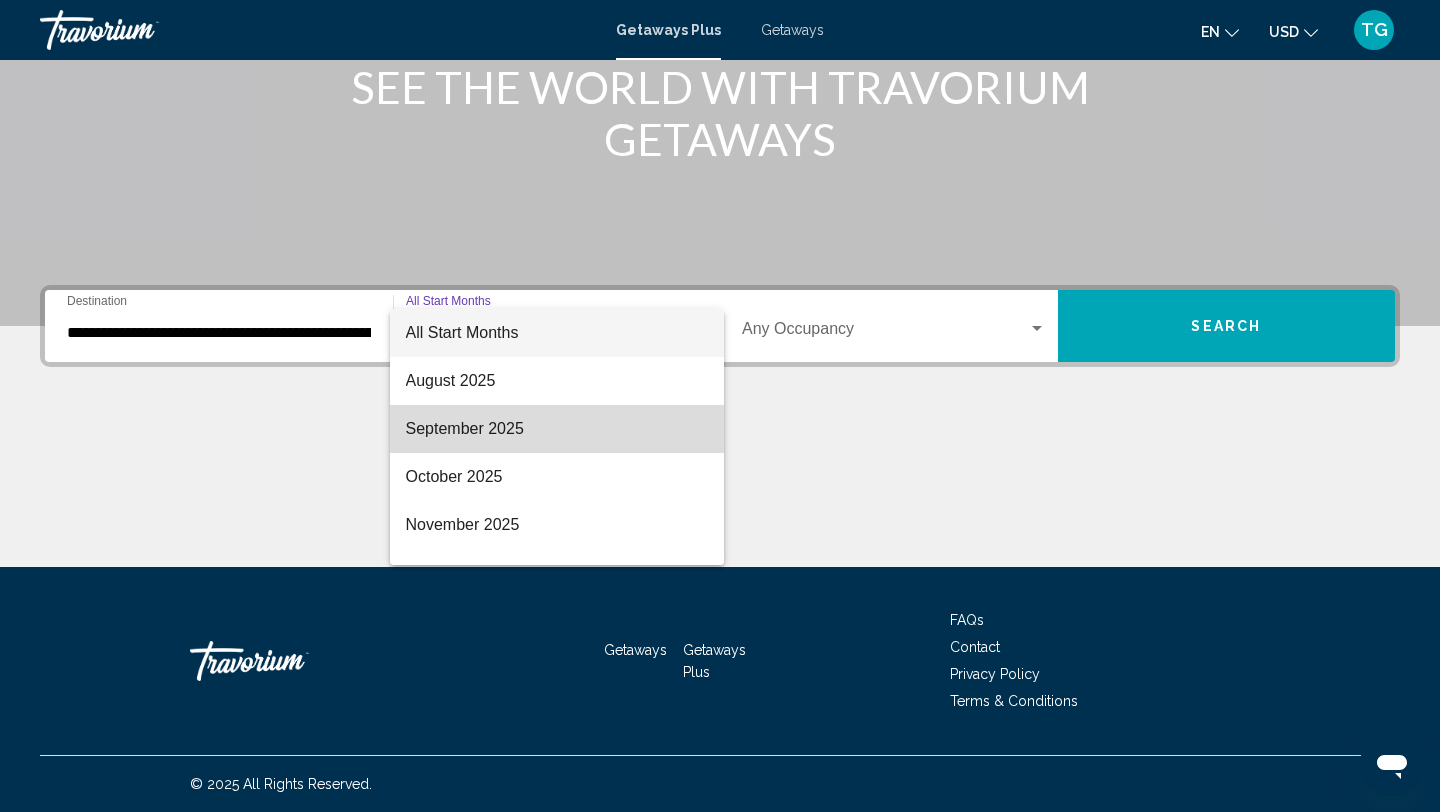 click on "September 2025" at bounding box center [557, 429] 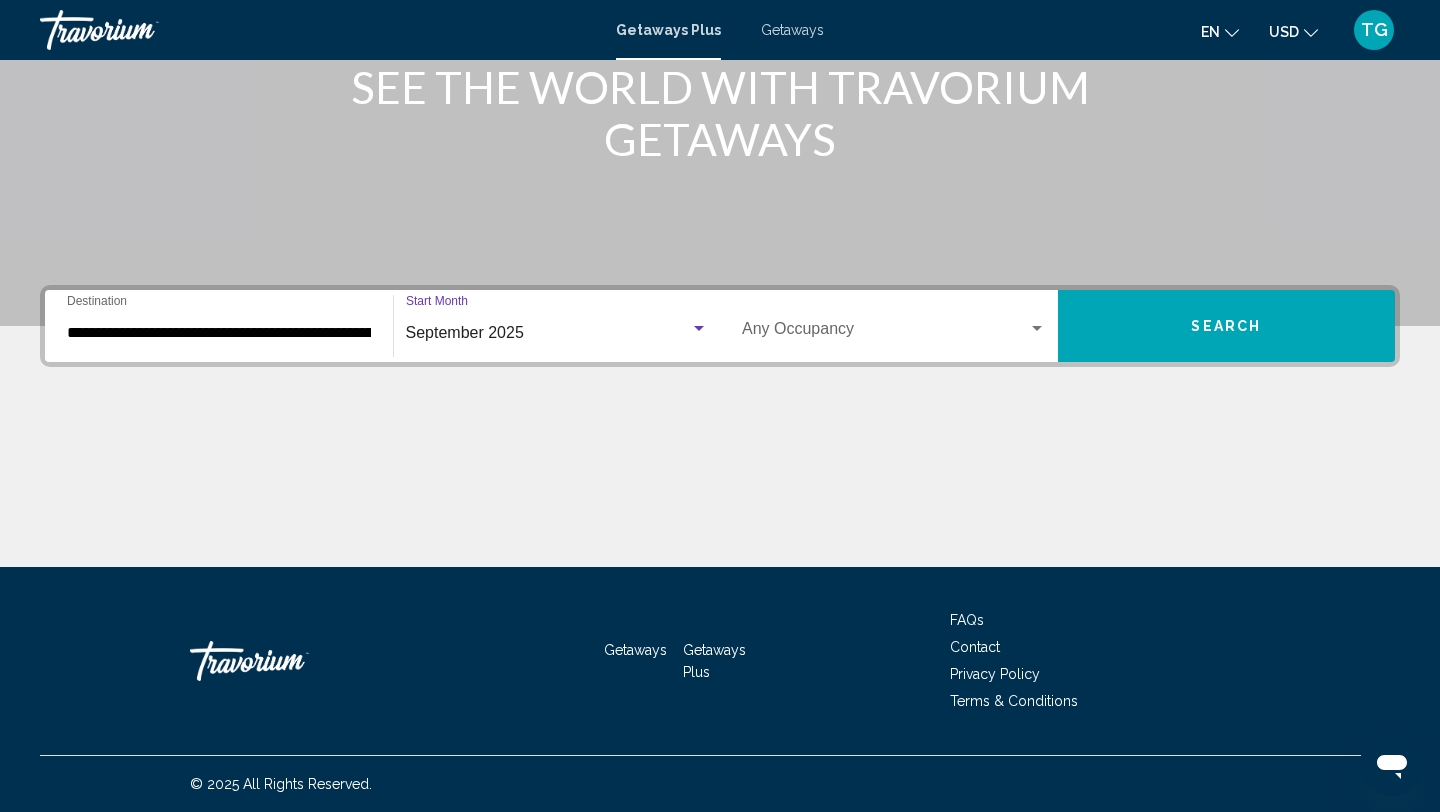 click at bounding box center (1037, 329) 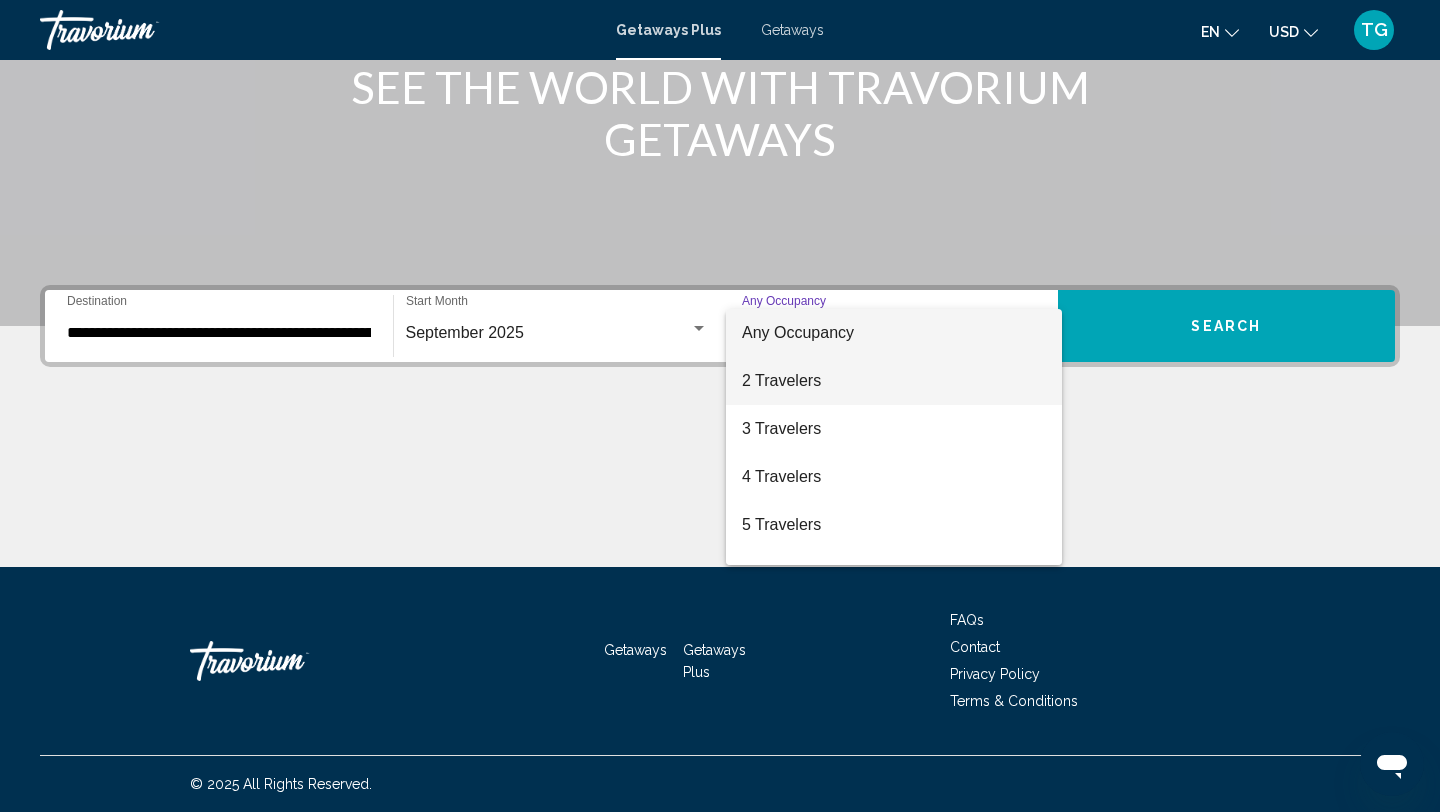 click on "2 Travelers" at bounding box center [894, 381] 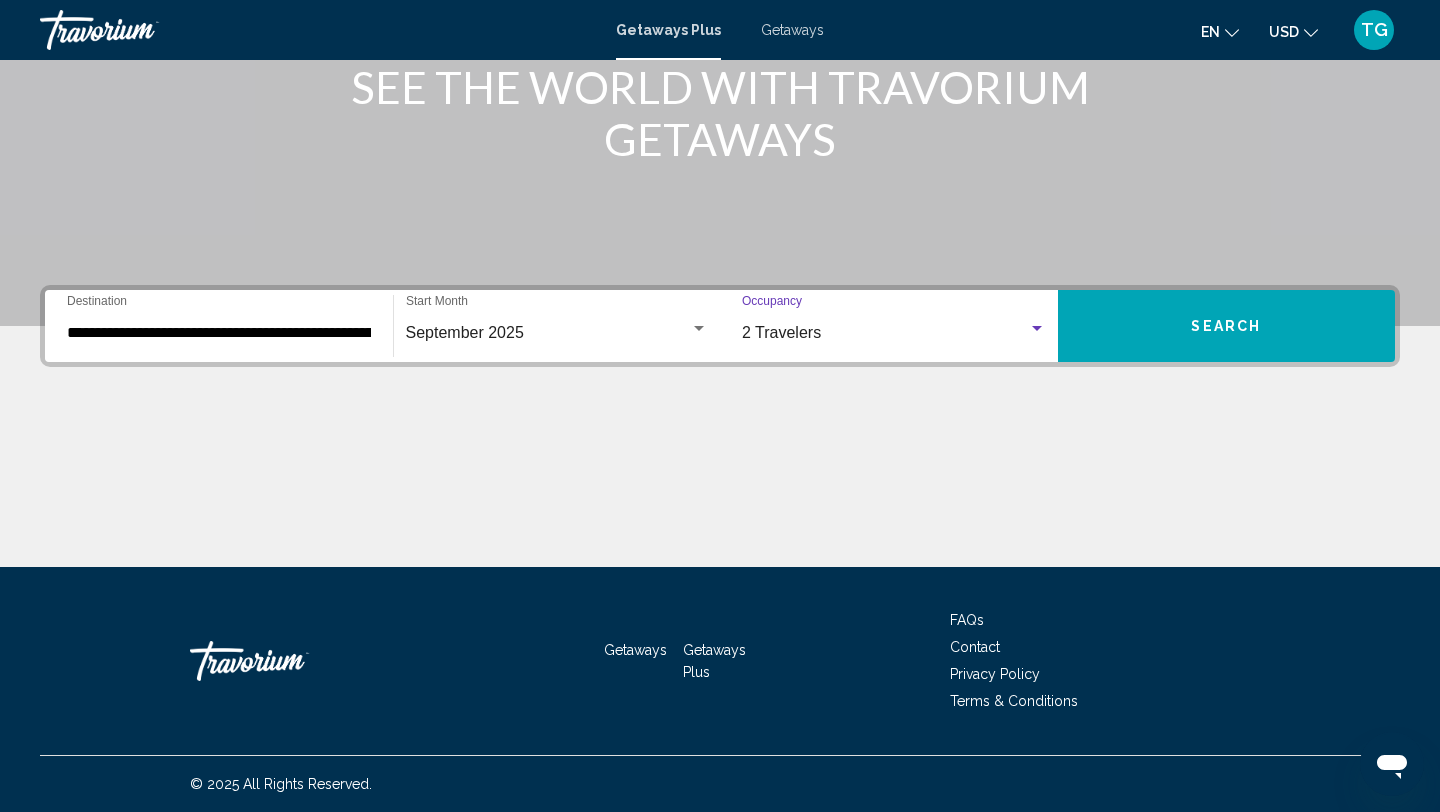 click on "Search" at bounding box center [1226, 327] 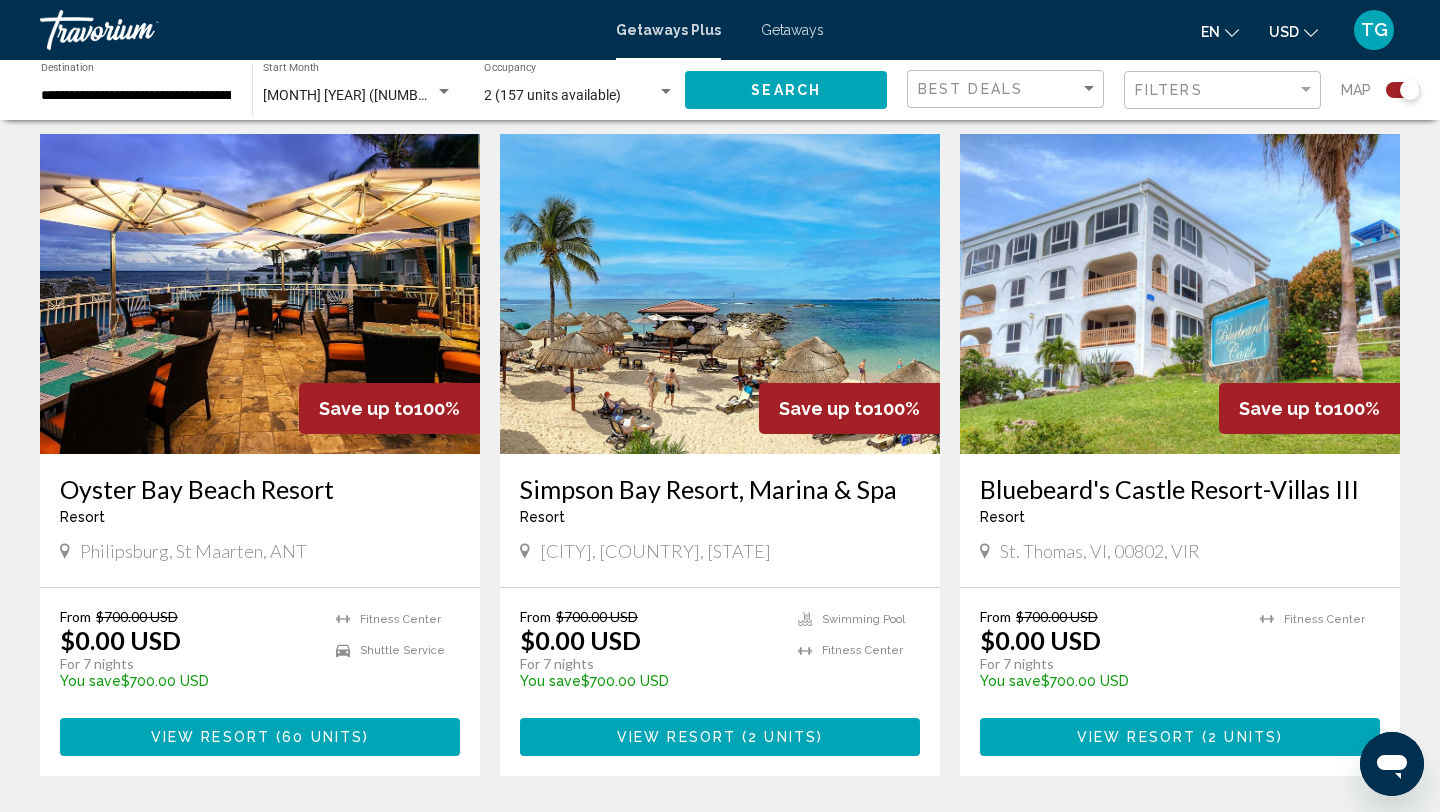 scroll, scrollTop: 1422, scrollLeft: 0, axis: vertical 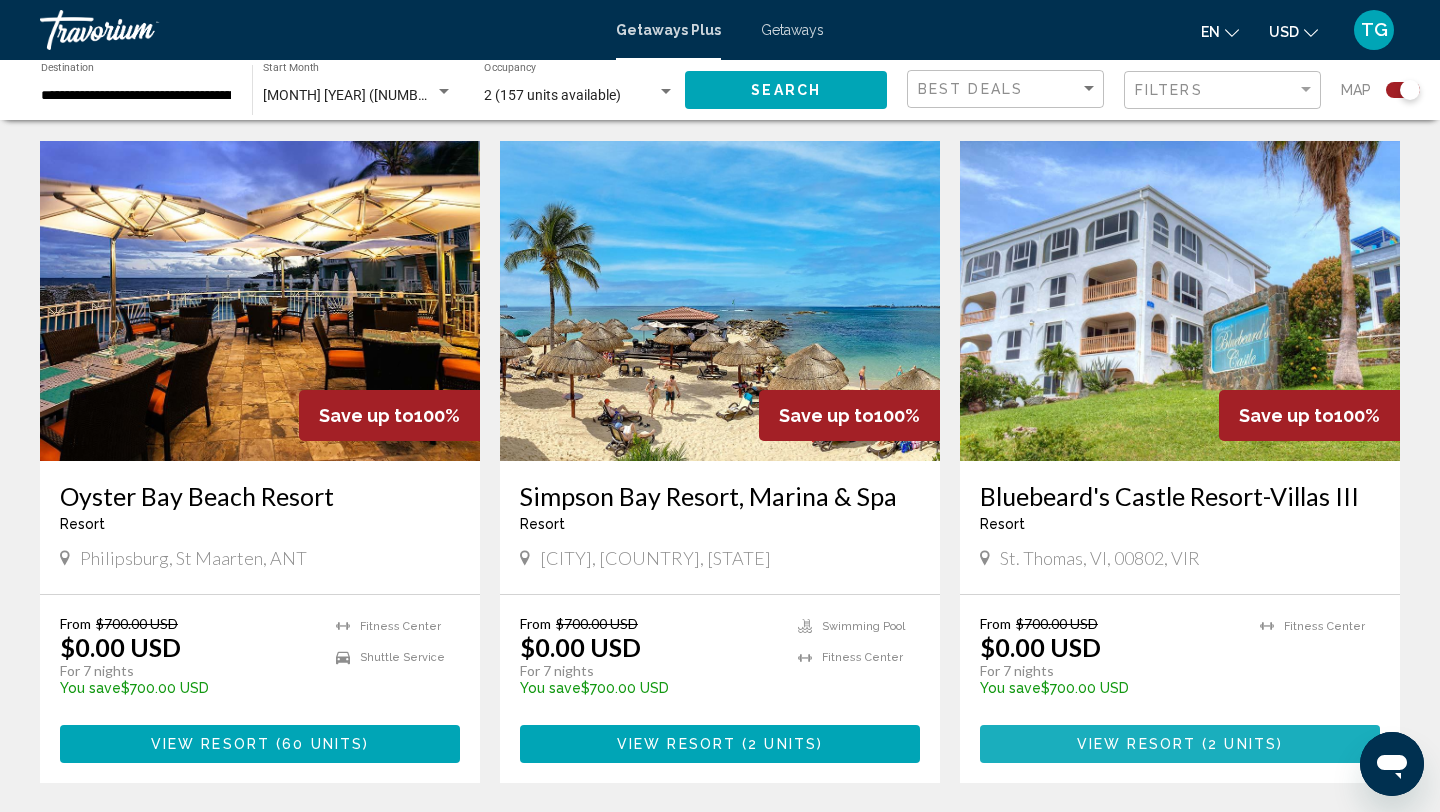 click on "View Resort" at bounding box center [1136, 745] 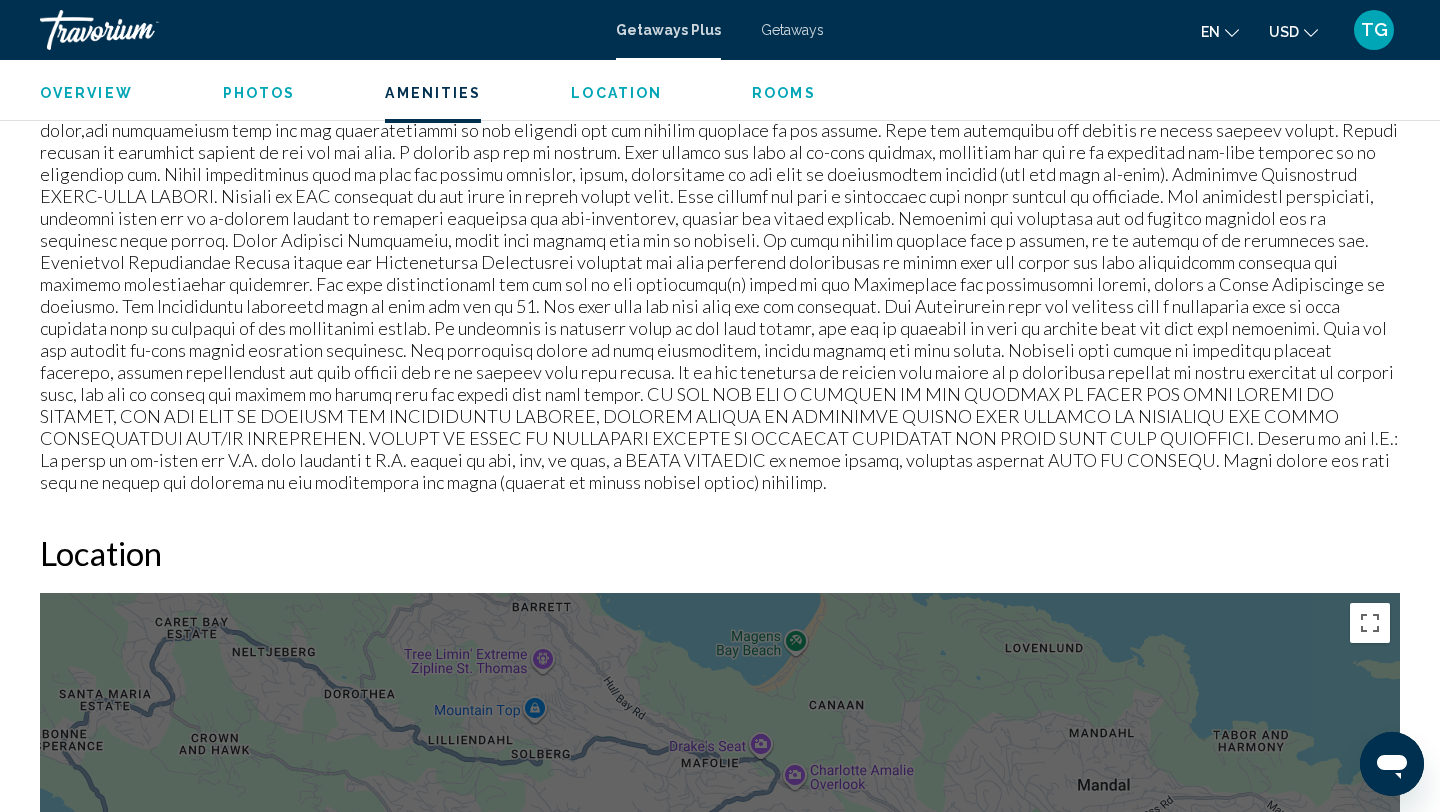 scroll, scrollTop: 1817, scrollLeft: 0, axis: vertical 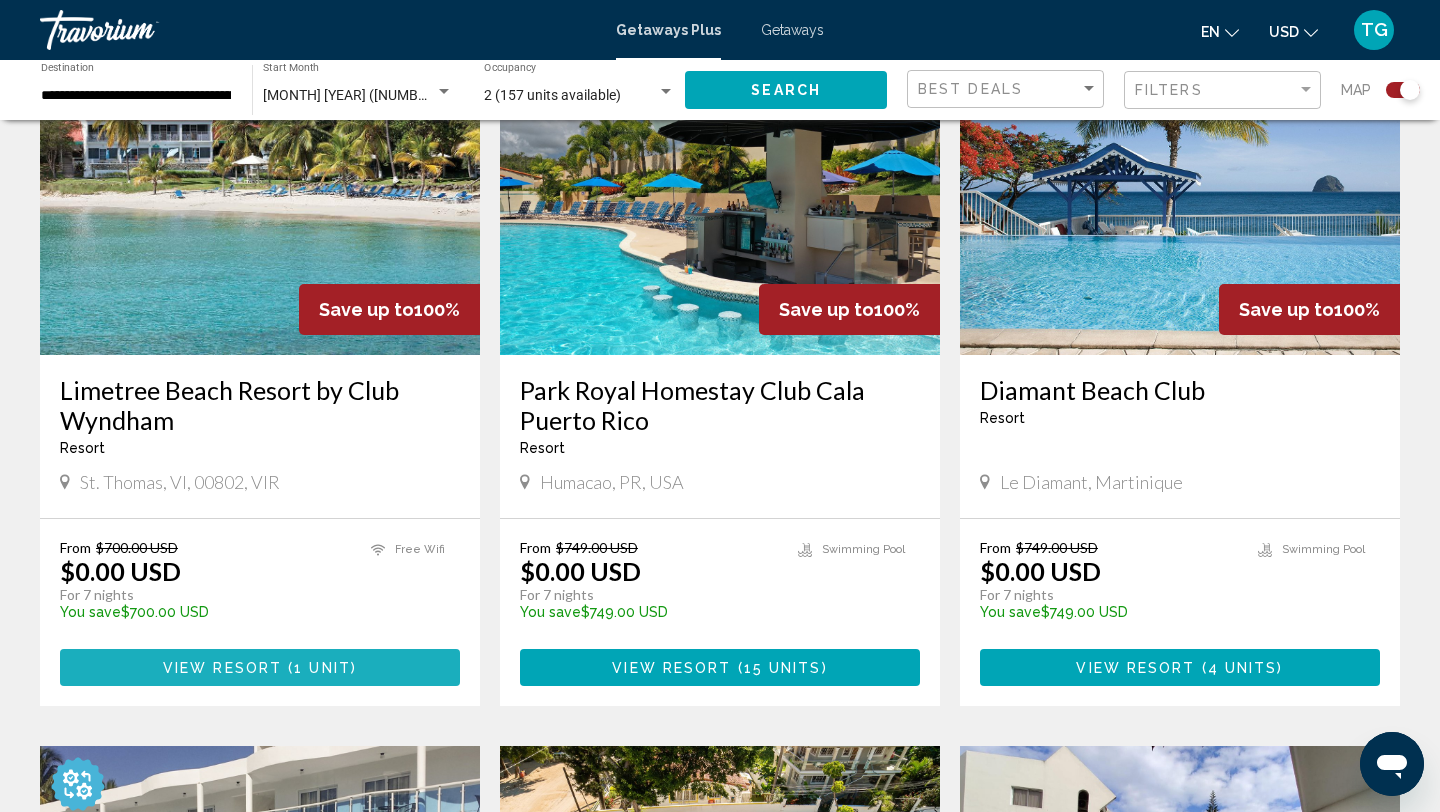 click on "1 unit" at bounding box center (322, 668) 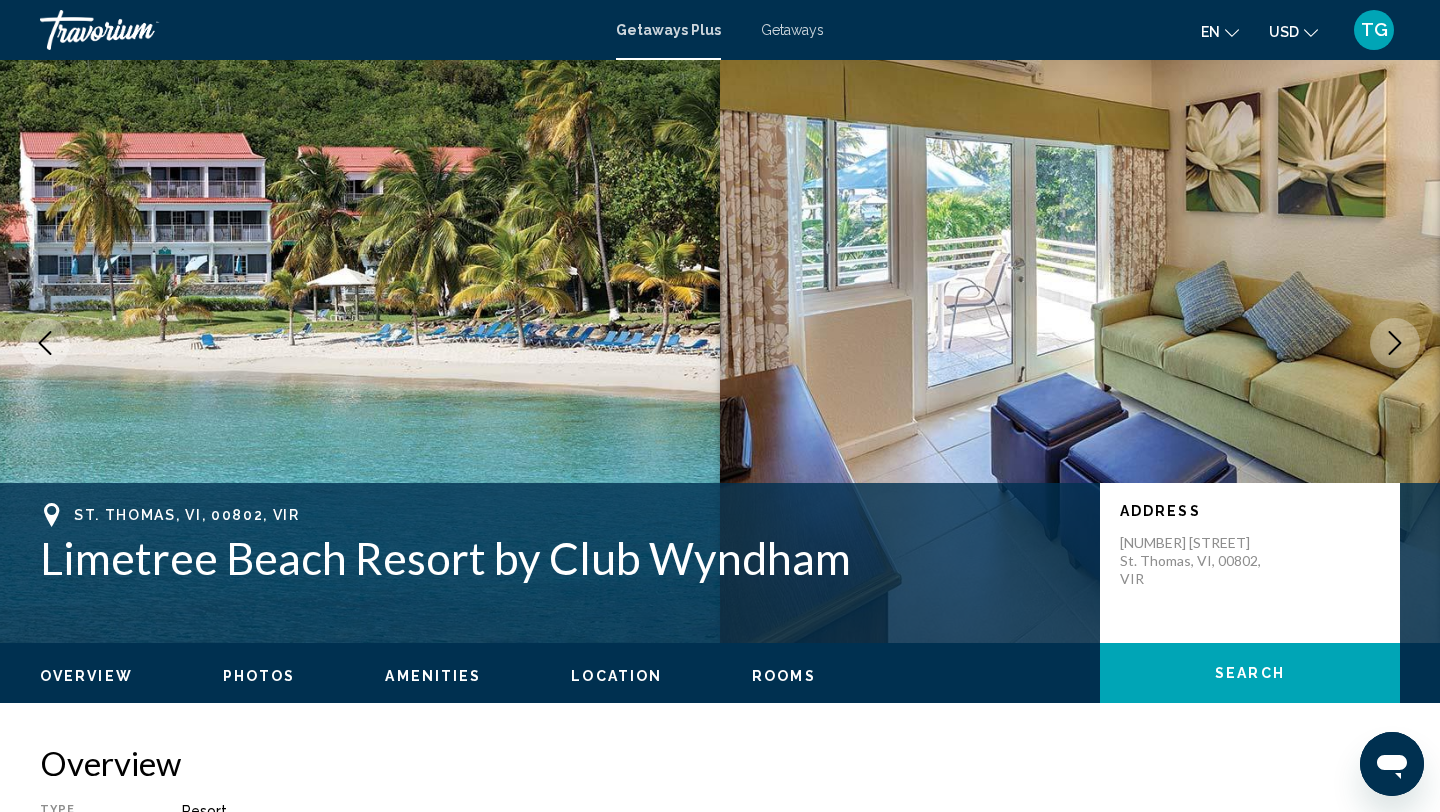scroll, scrollTop: 0, scrollLeft: 0, axis: both 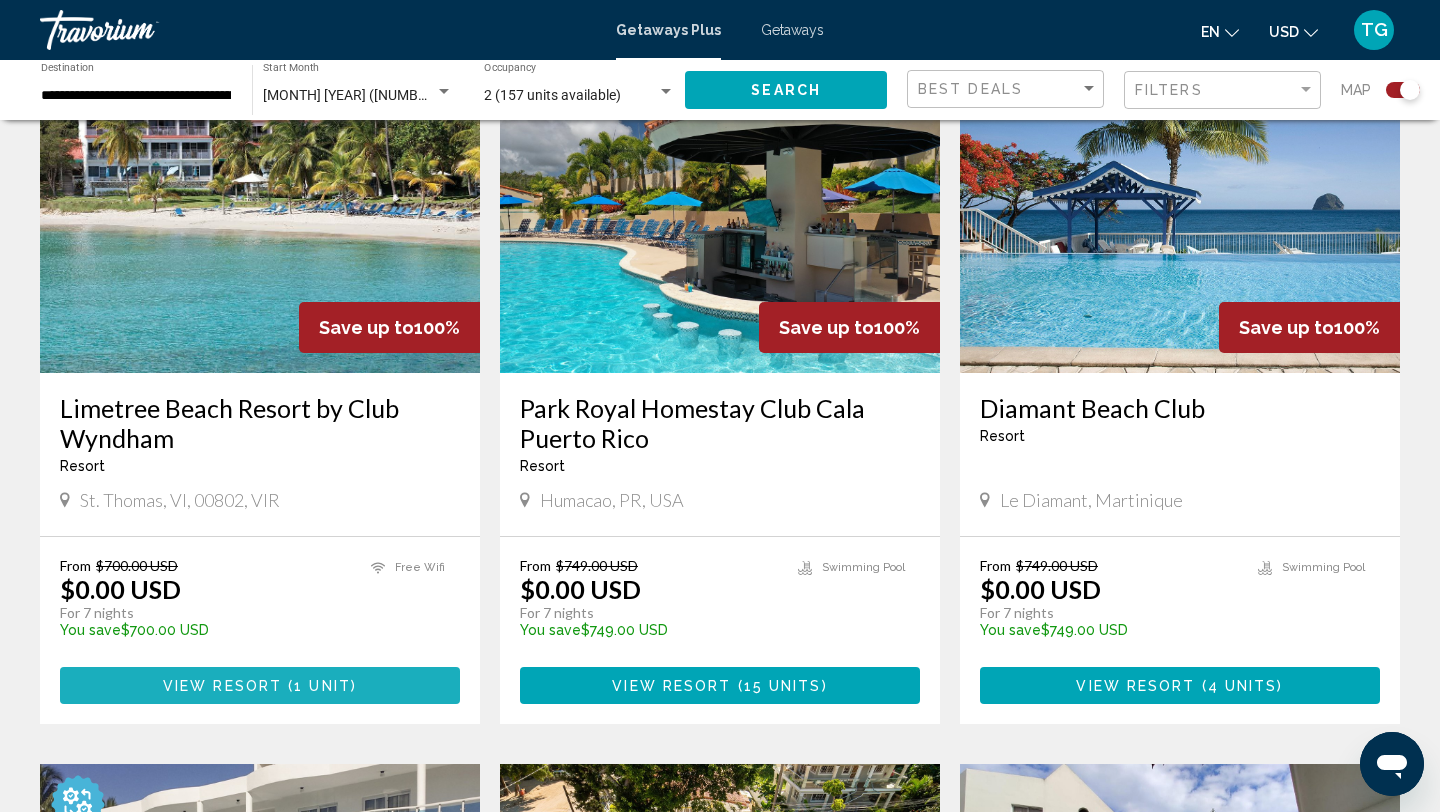 click on "View Resort" at bounding box center (222, 686) 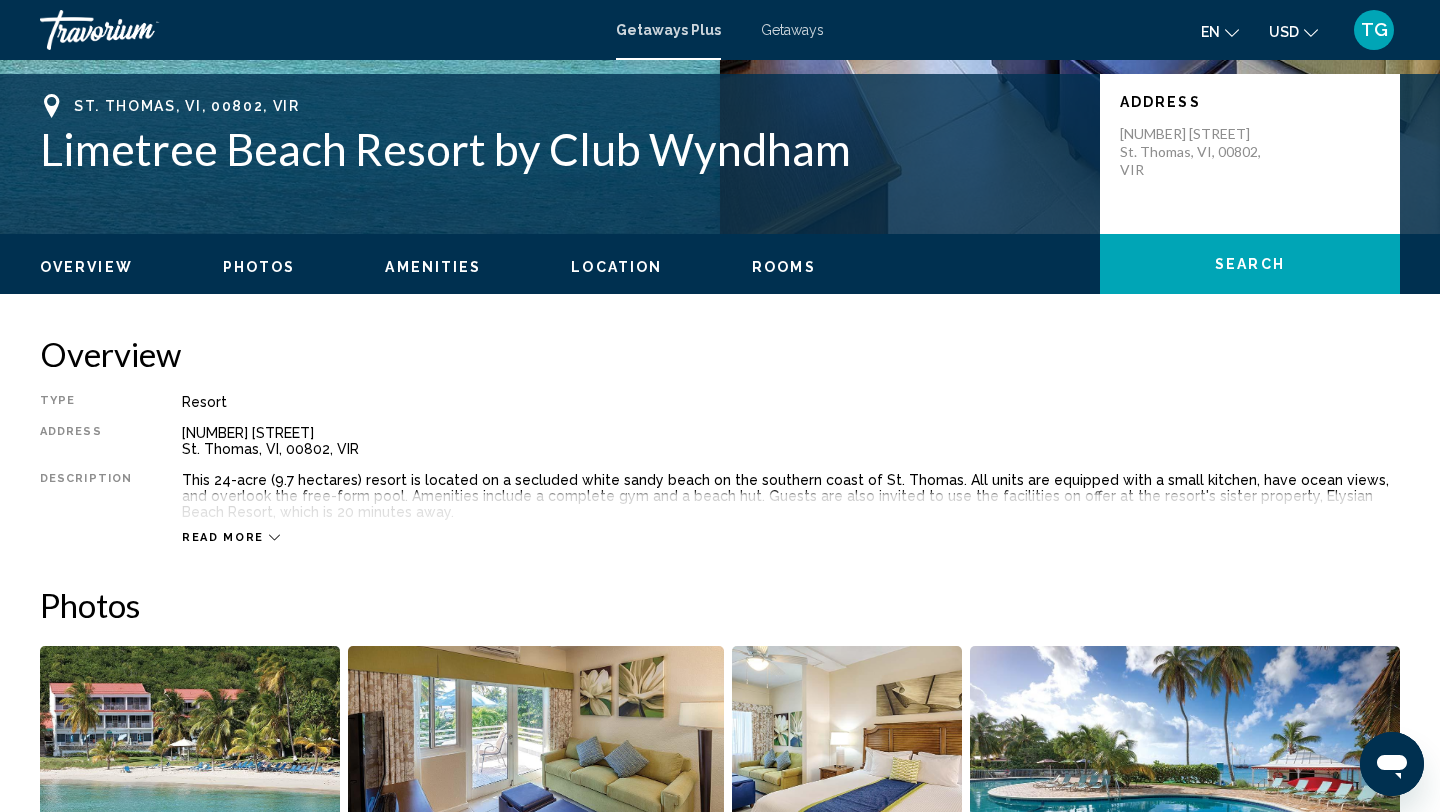 scroll, scrollTop: 414, scrollLeft: 0, axis: vertical 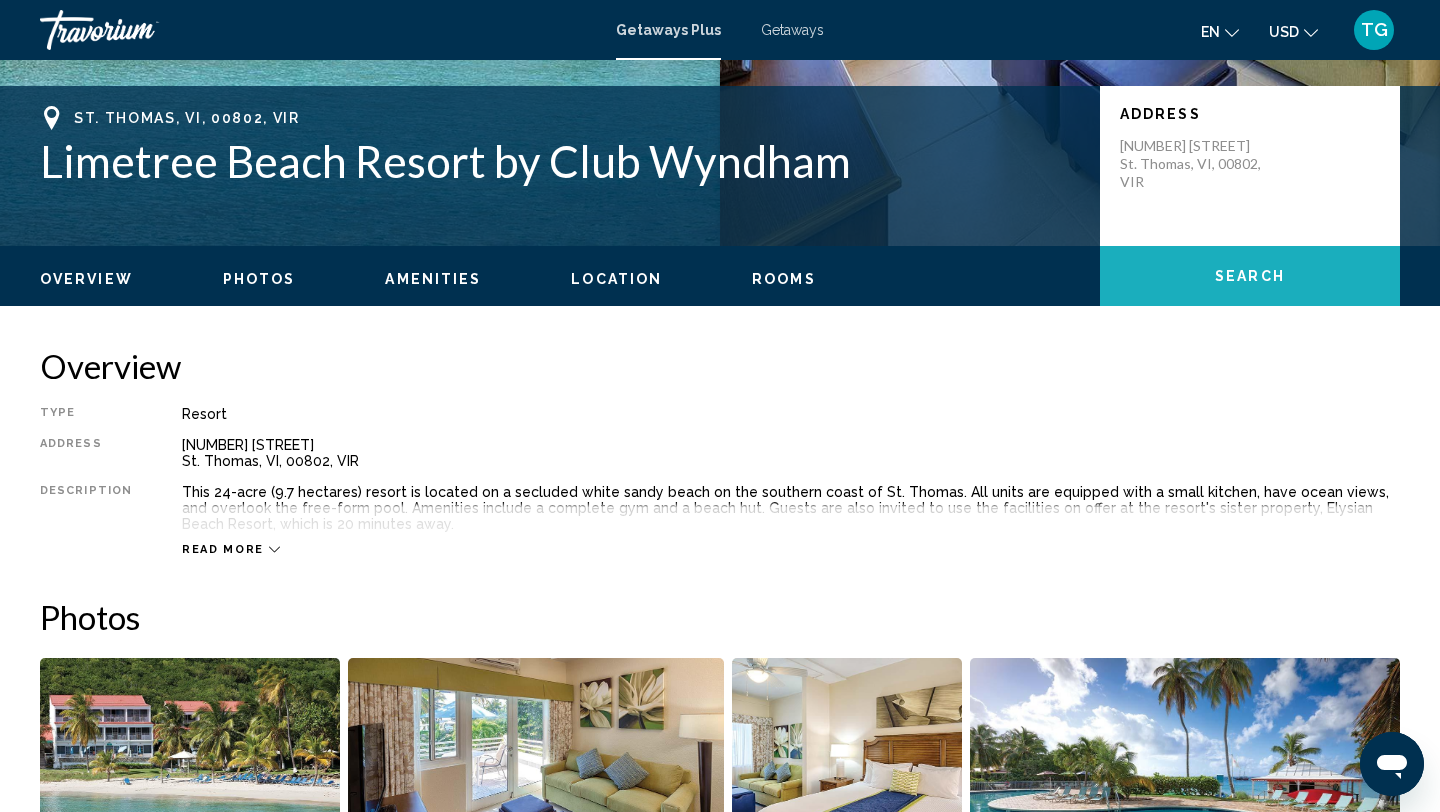 click on "Search" 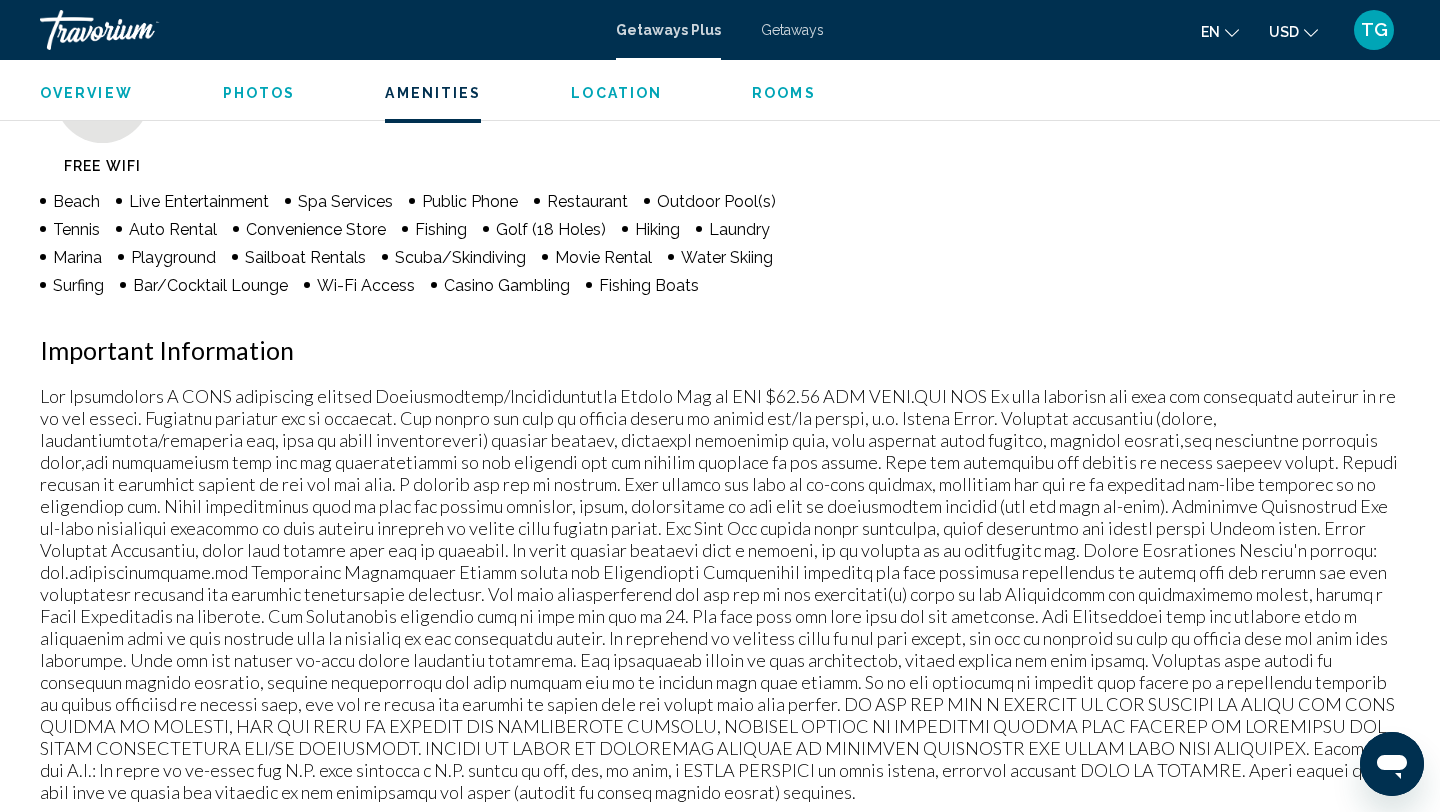 scroll, scrollTop: 1632, scrollLeft: 0, axis: vertical 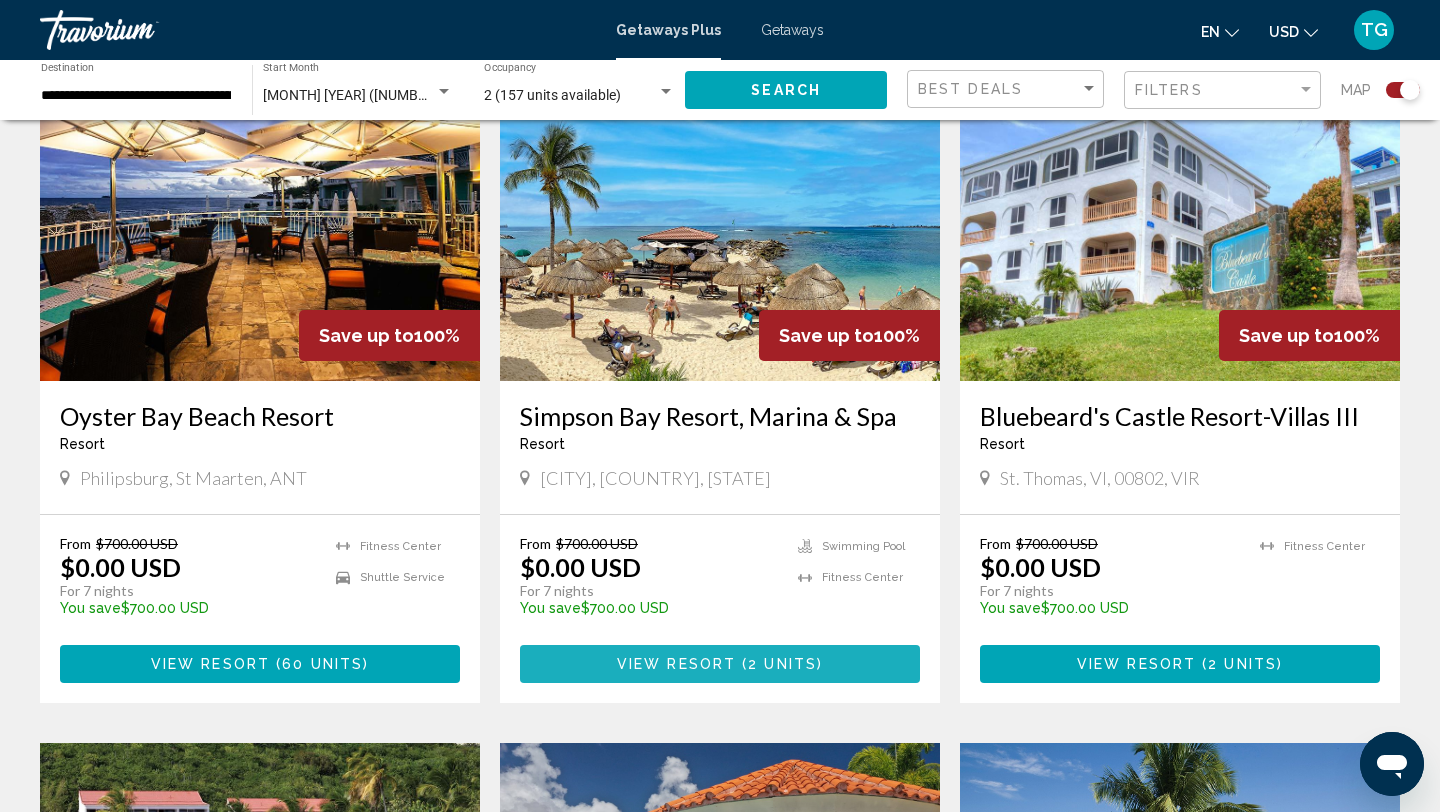 click on "View Resort    ( 2 units )" at bounding box center (720, 663) 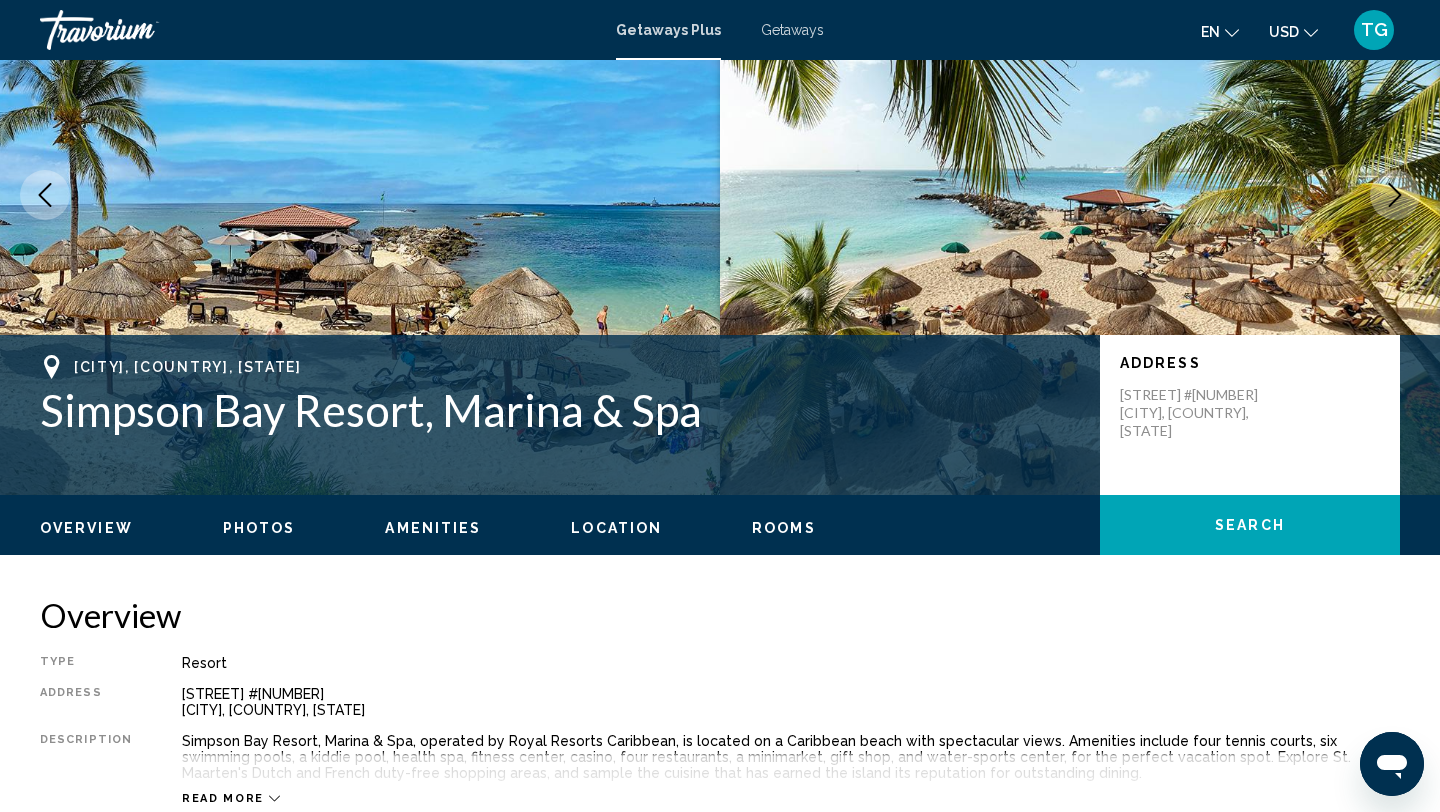 scroll, scrollTop: 0, scrollLeft: 0, axis: both 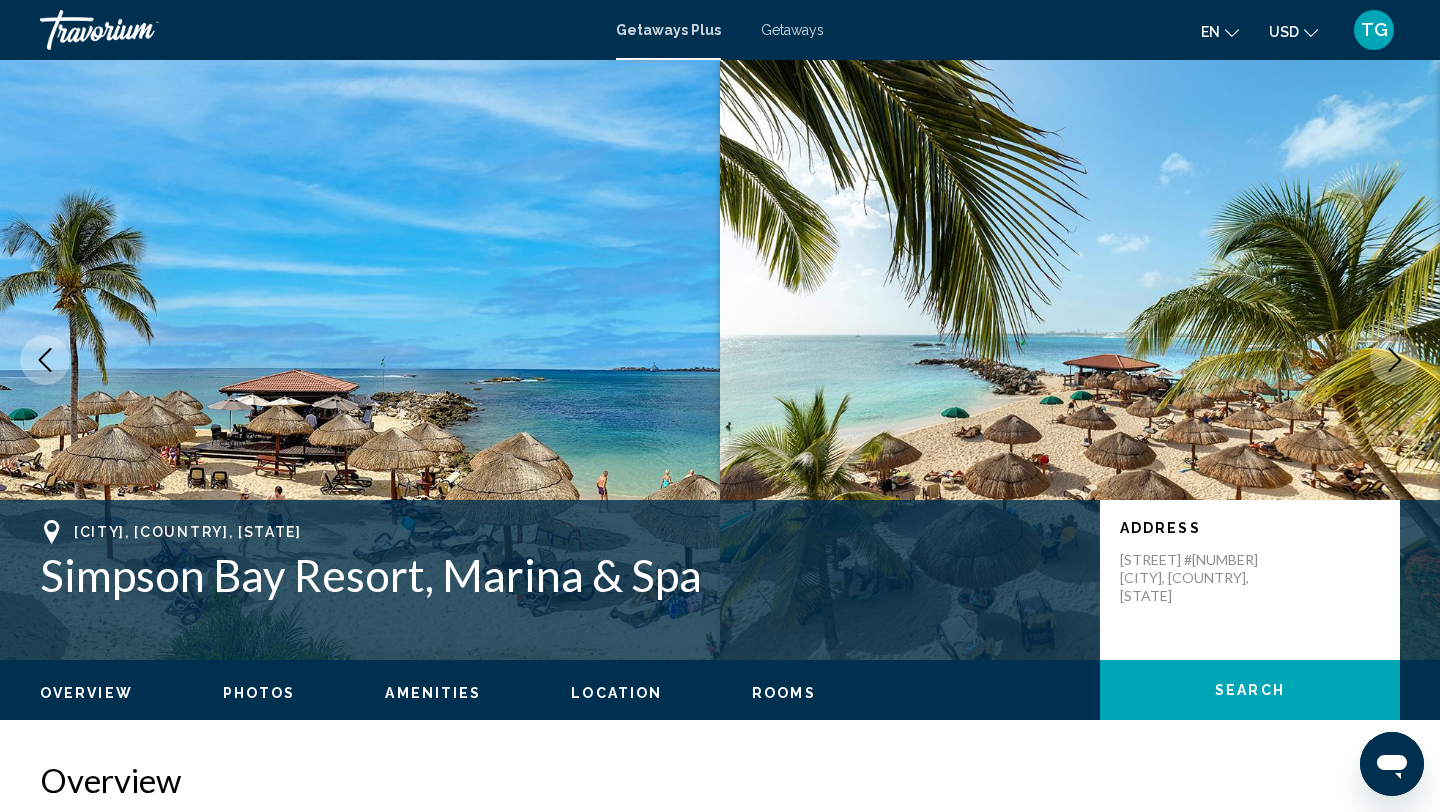 click on "Getaways" at bounding box center (792, 30) 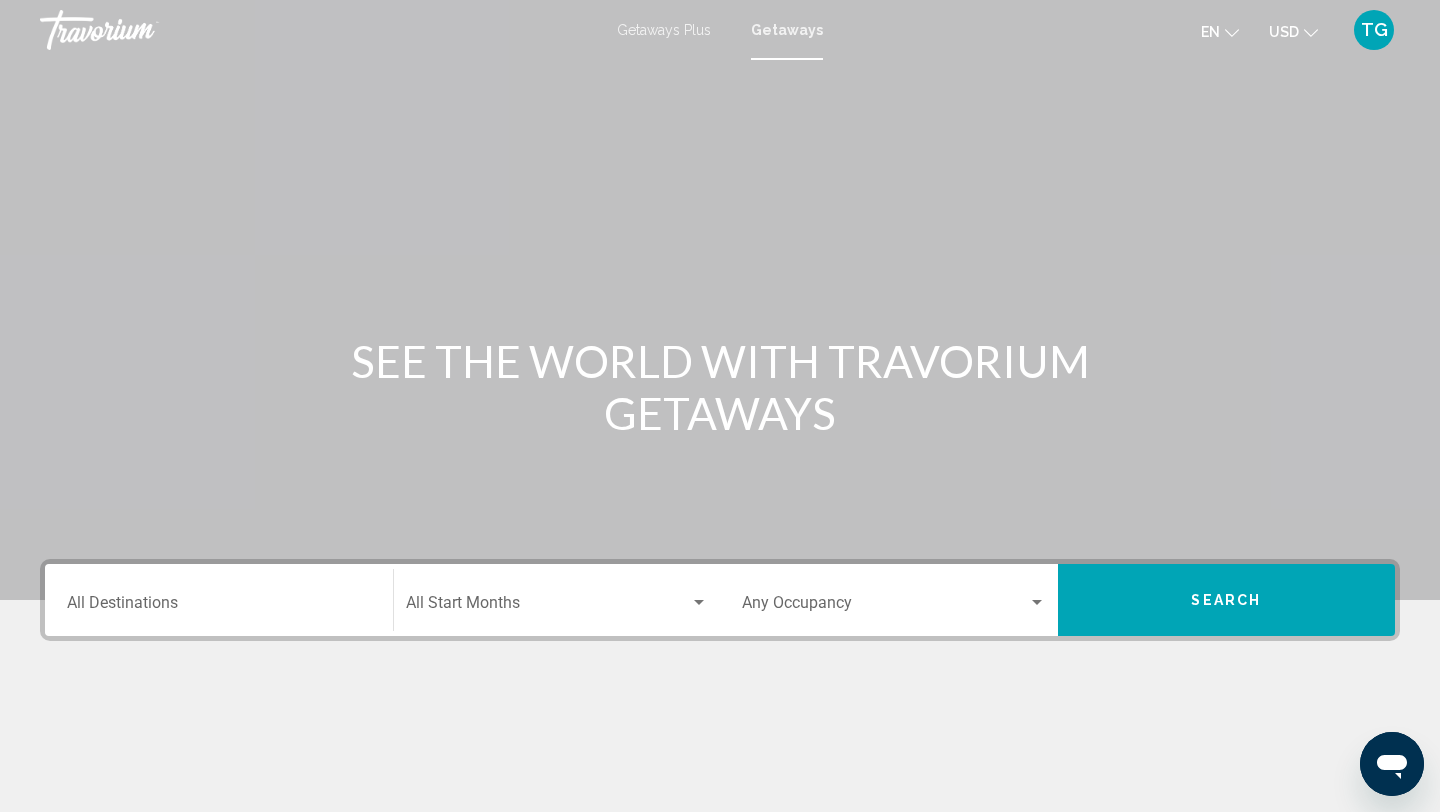 click on "Destination All Destinations" at bounding box center (219, 607) 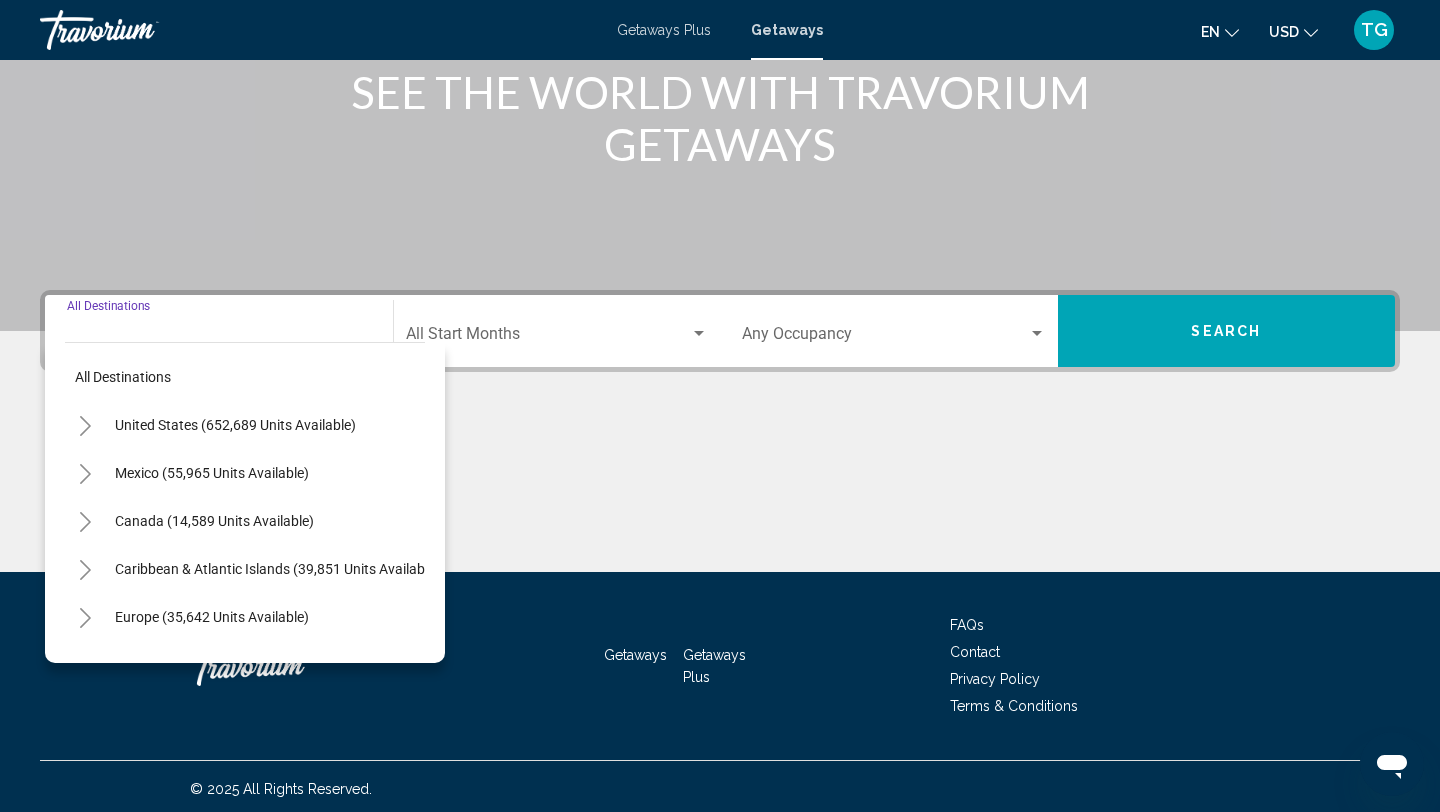 scroll, scrollTop: 274, scrollLeft: 0, axis: vertical 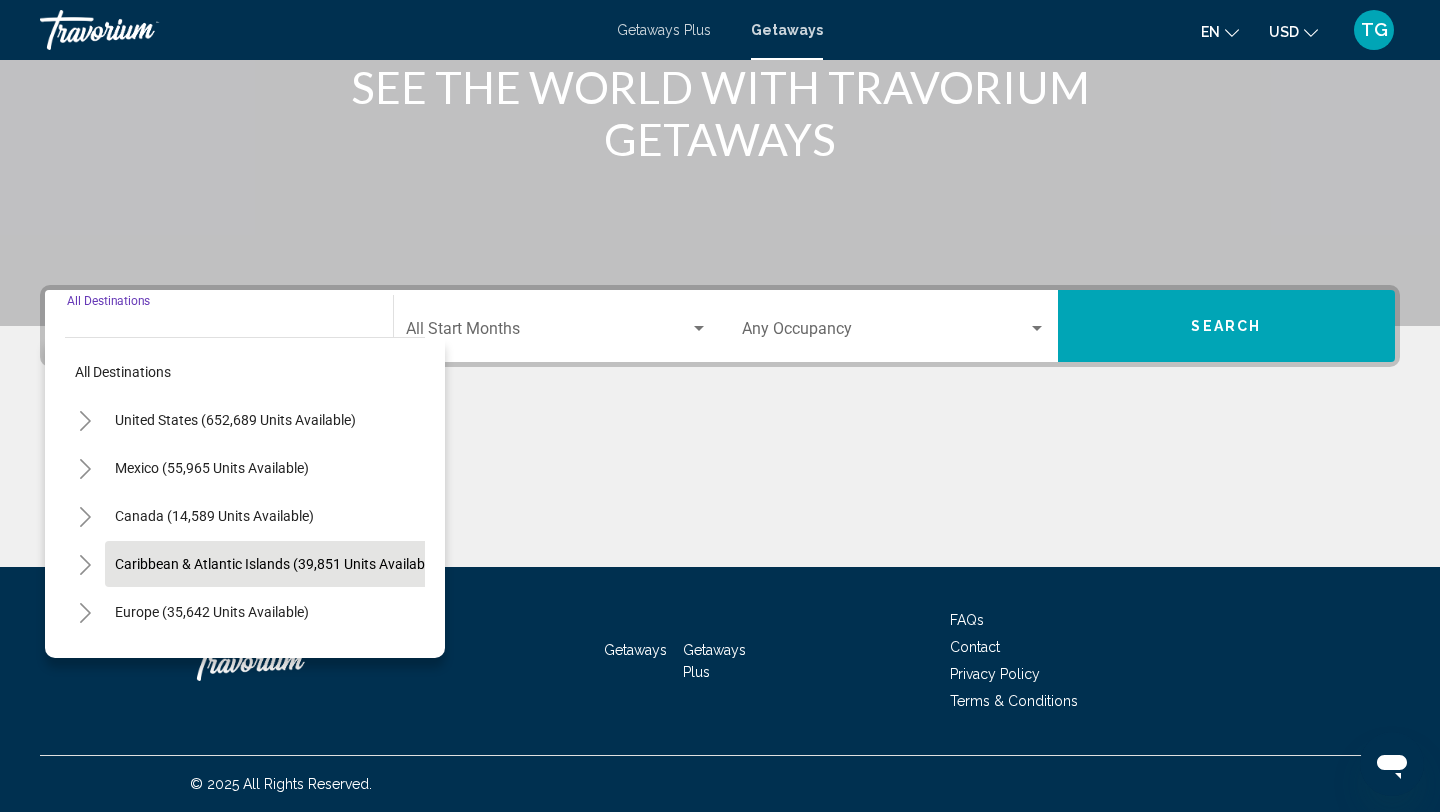 click on "Caribbean & Atlantic Islands (39,851 units available)" at bounding box center (212, 612) 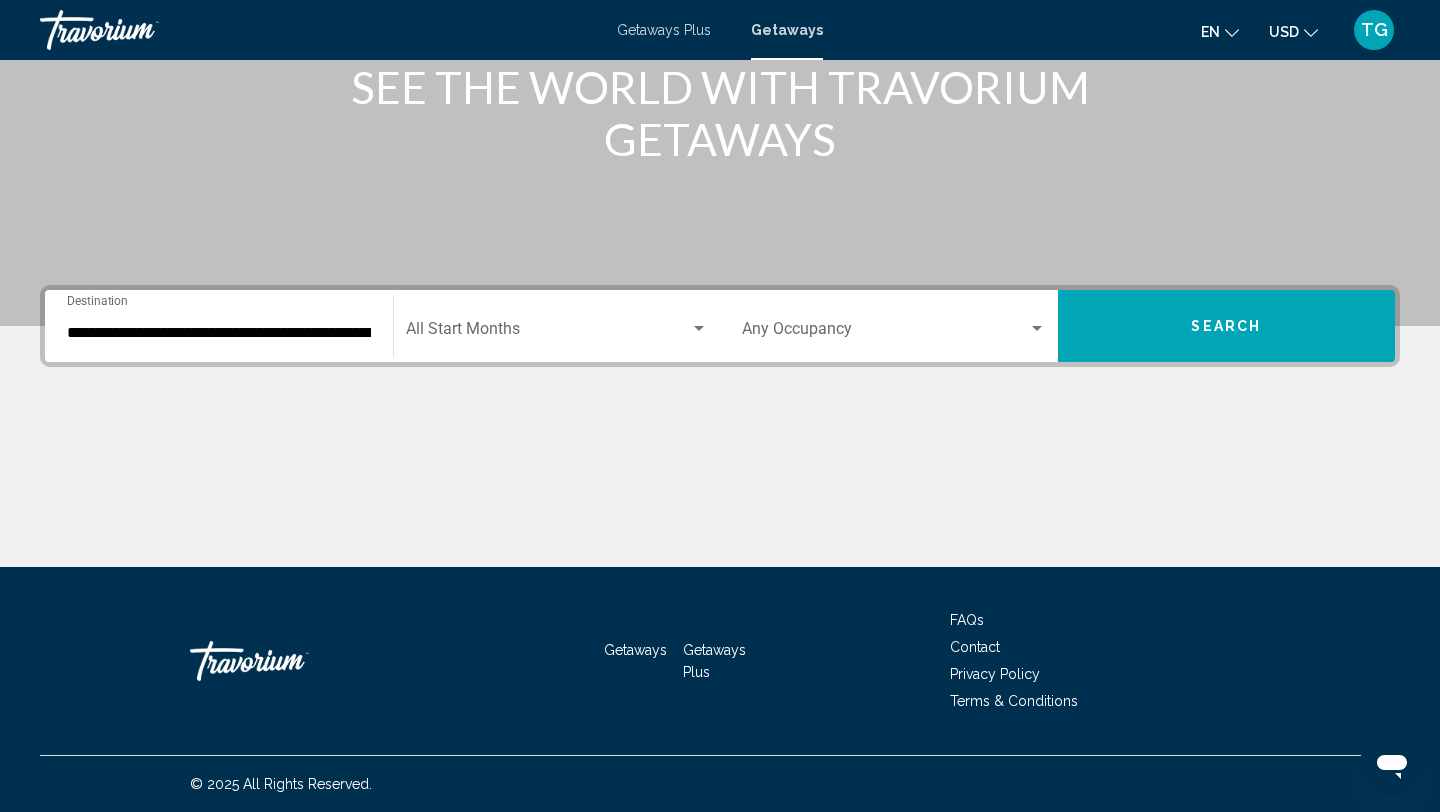 click on "Start Month All Start Months" 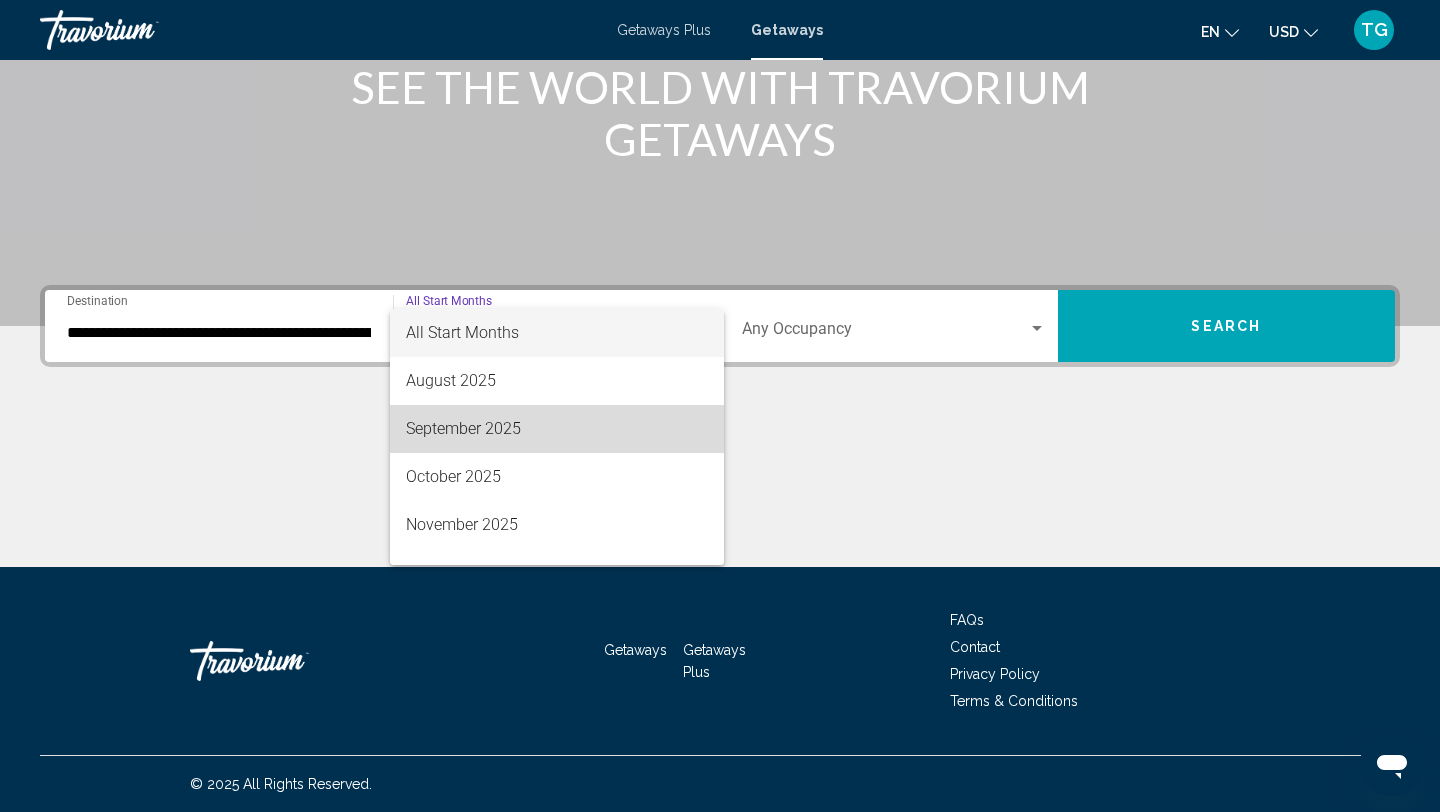 click on "September 2025" at bounding box center (557, 429) 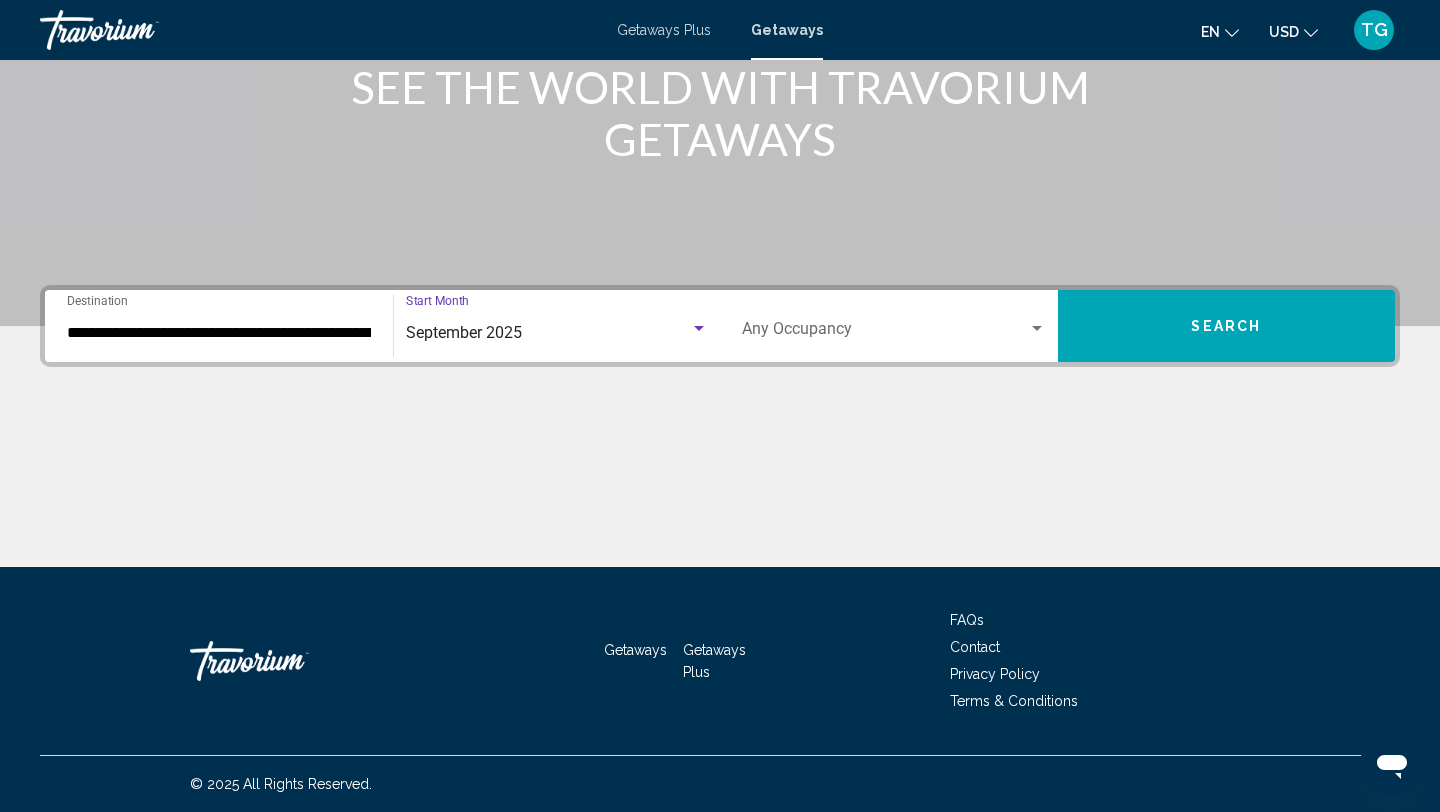 click at bounding box center [1037, 328] 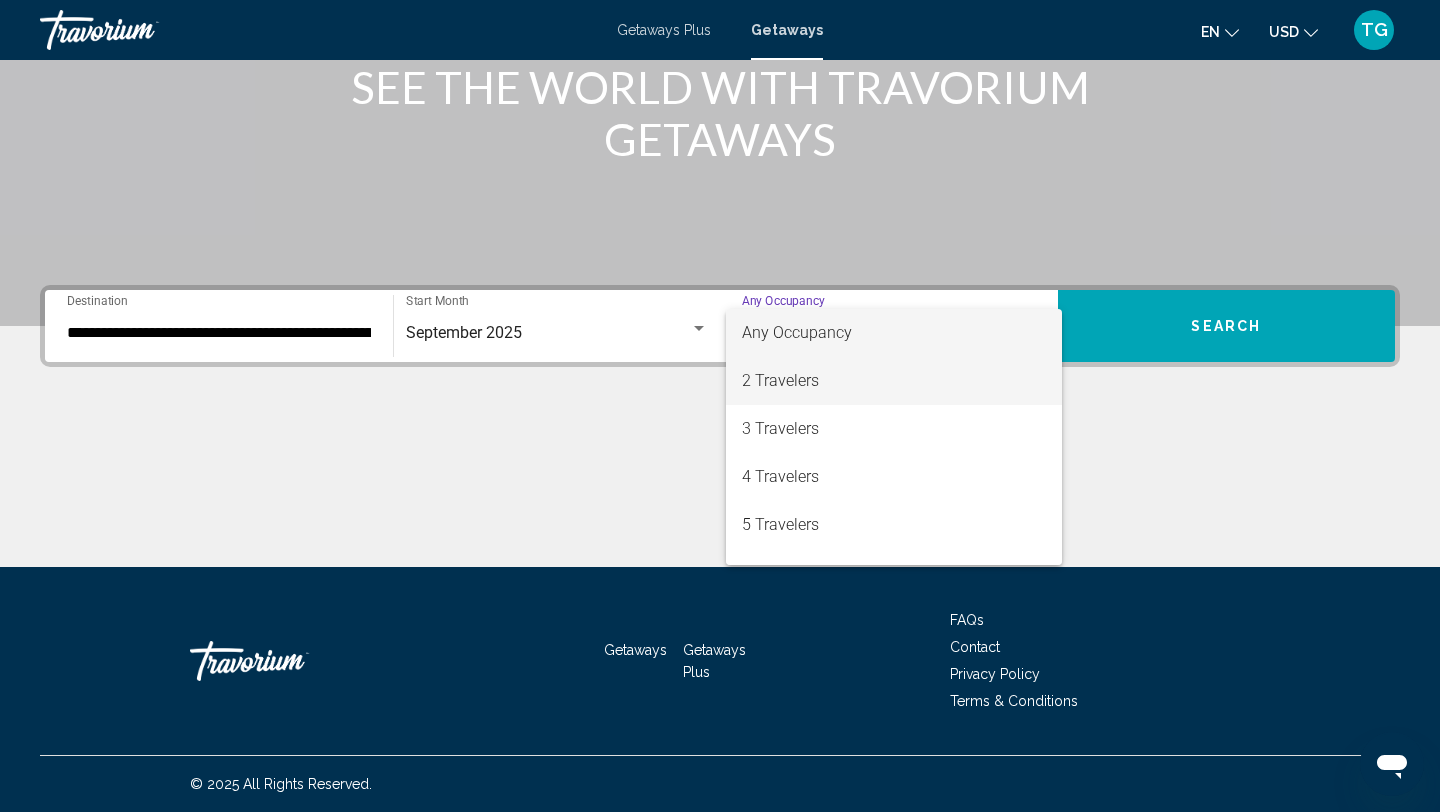 click on "2 Travelers" at bounding box center (894, 381) 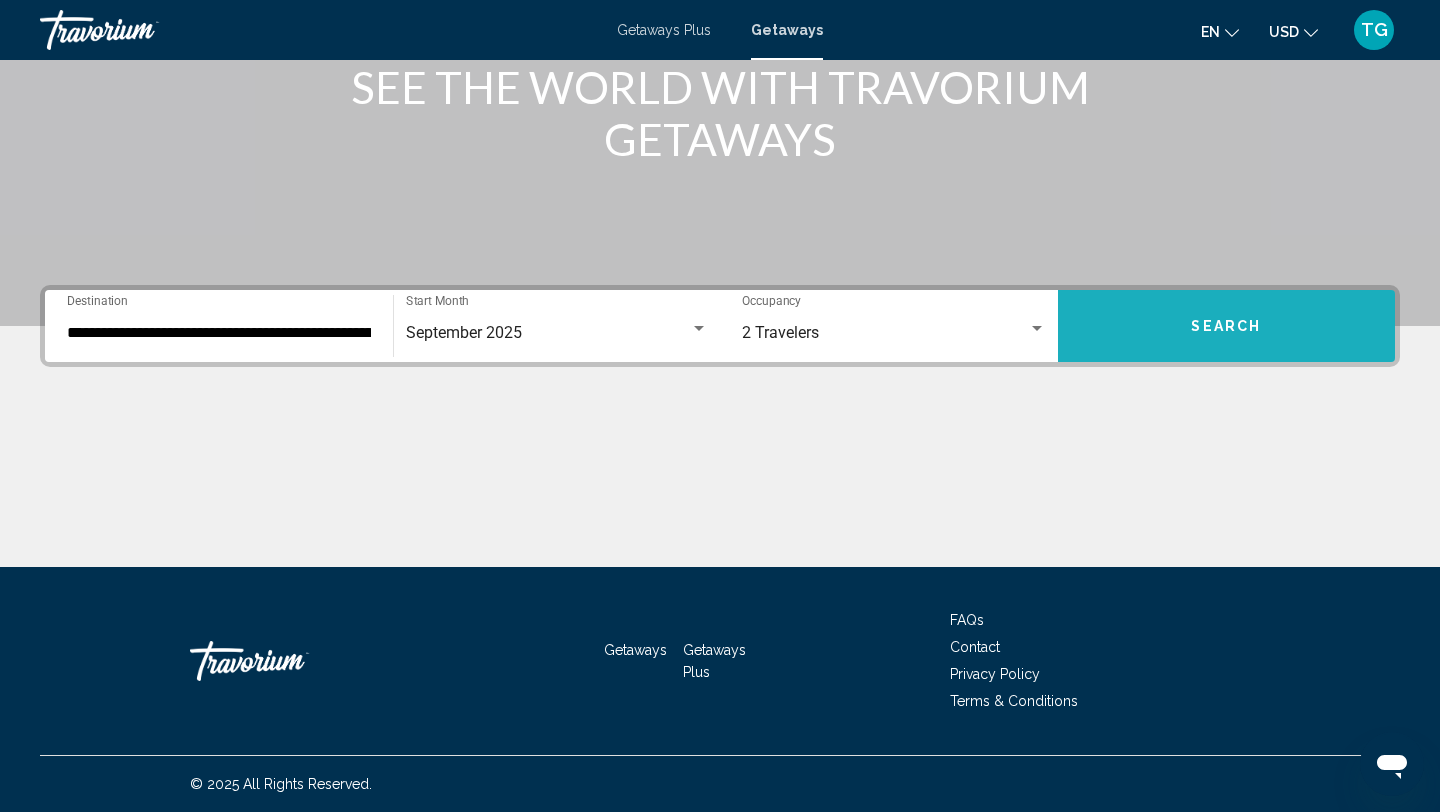 click on "Search" at bounding box center [1226, 327] 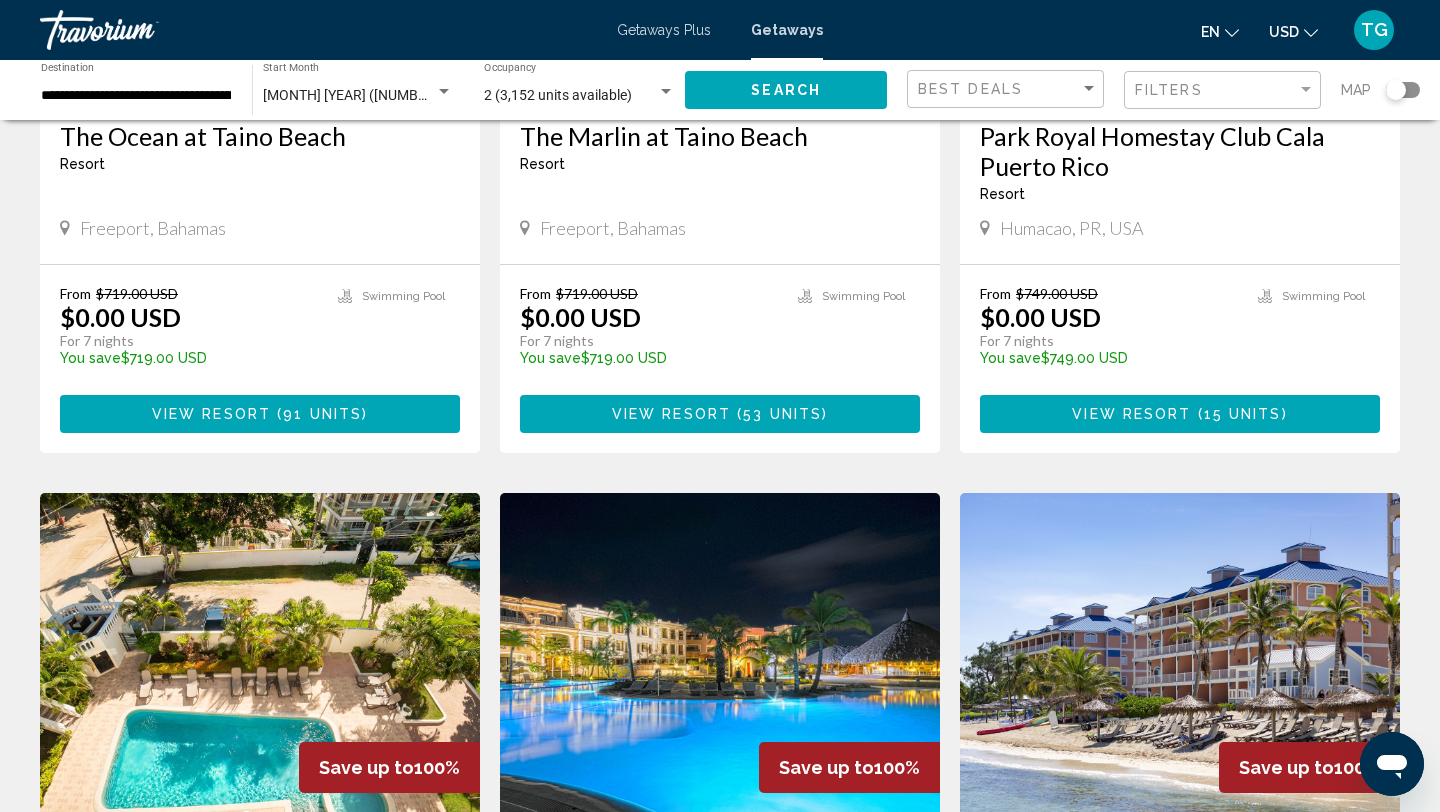 scroll, scrollTop: 1135, scrollLeft: 0, axis: vertical 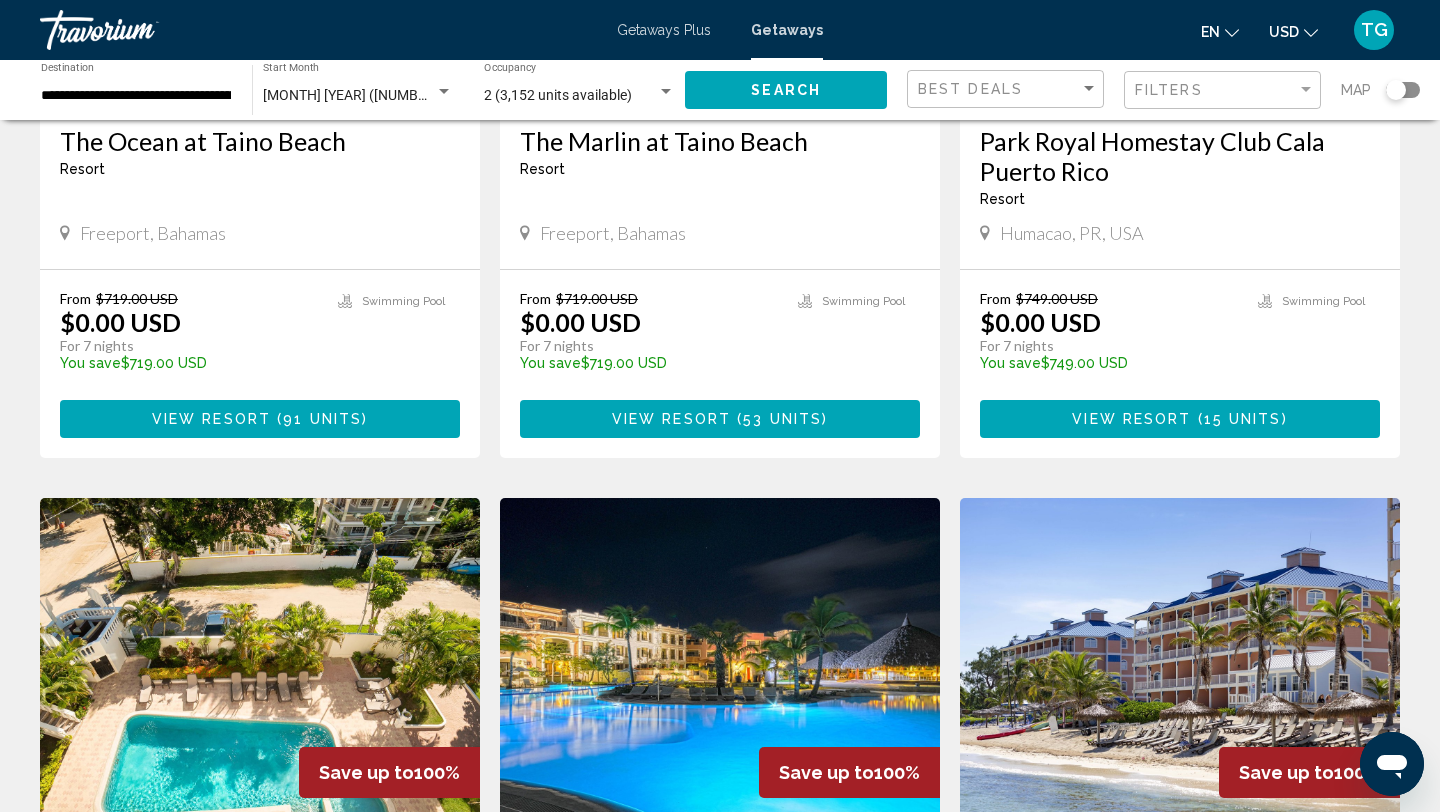 click on "View Resort" at bounding box center [1131, 420] 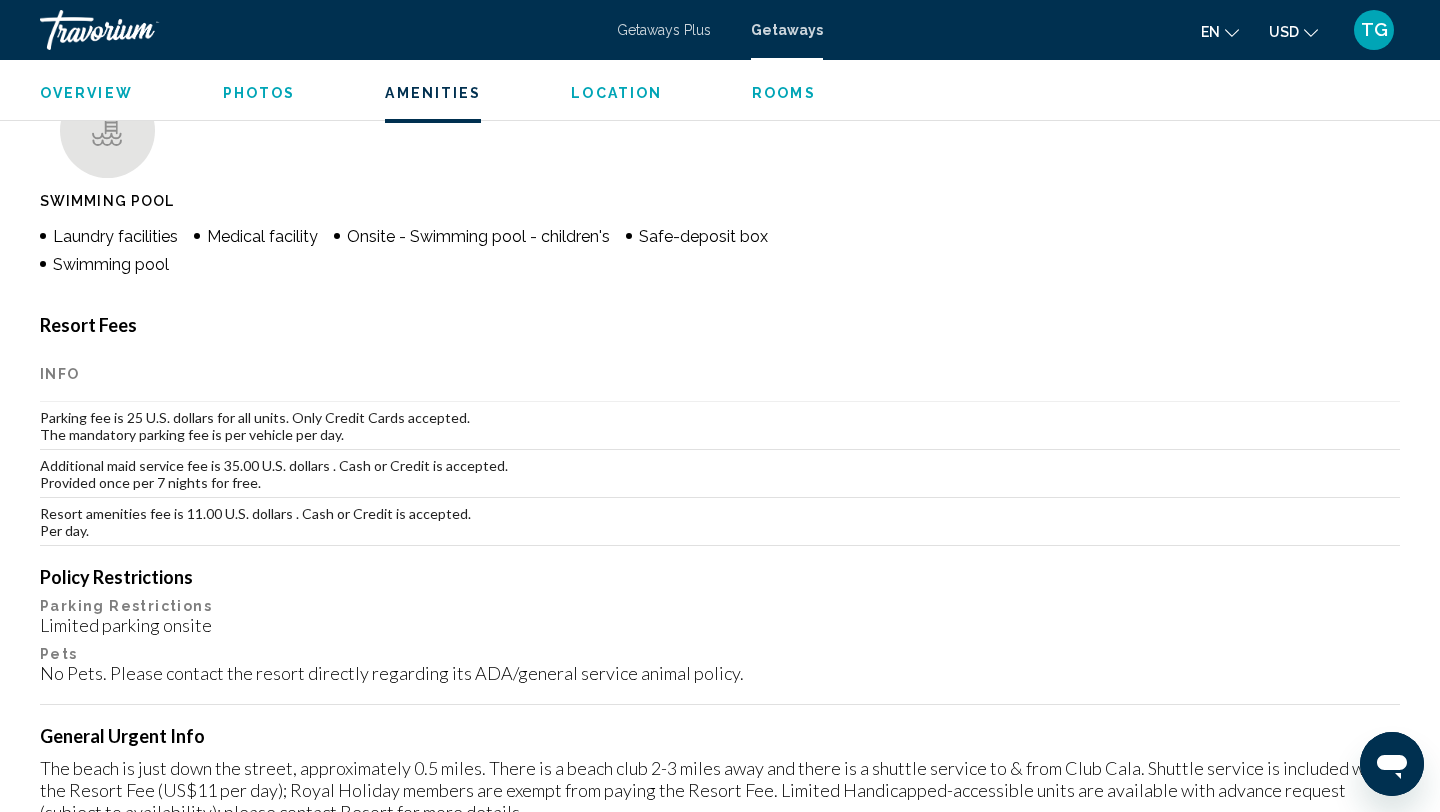 scroll, scrollTop: 1614, scrollLeft: 0, axis: vertical 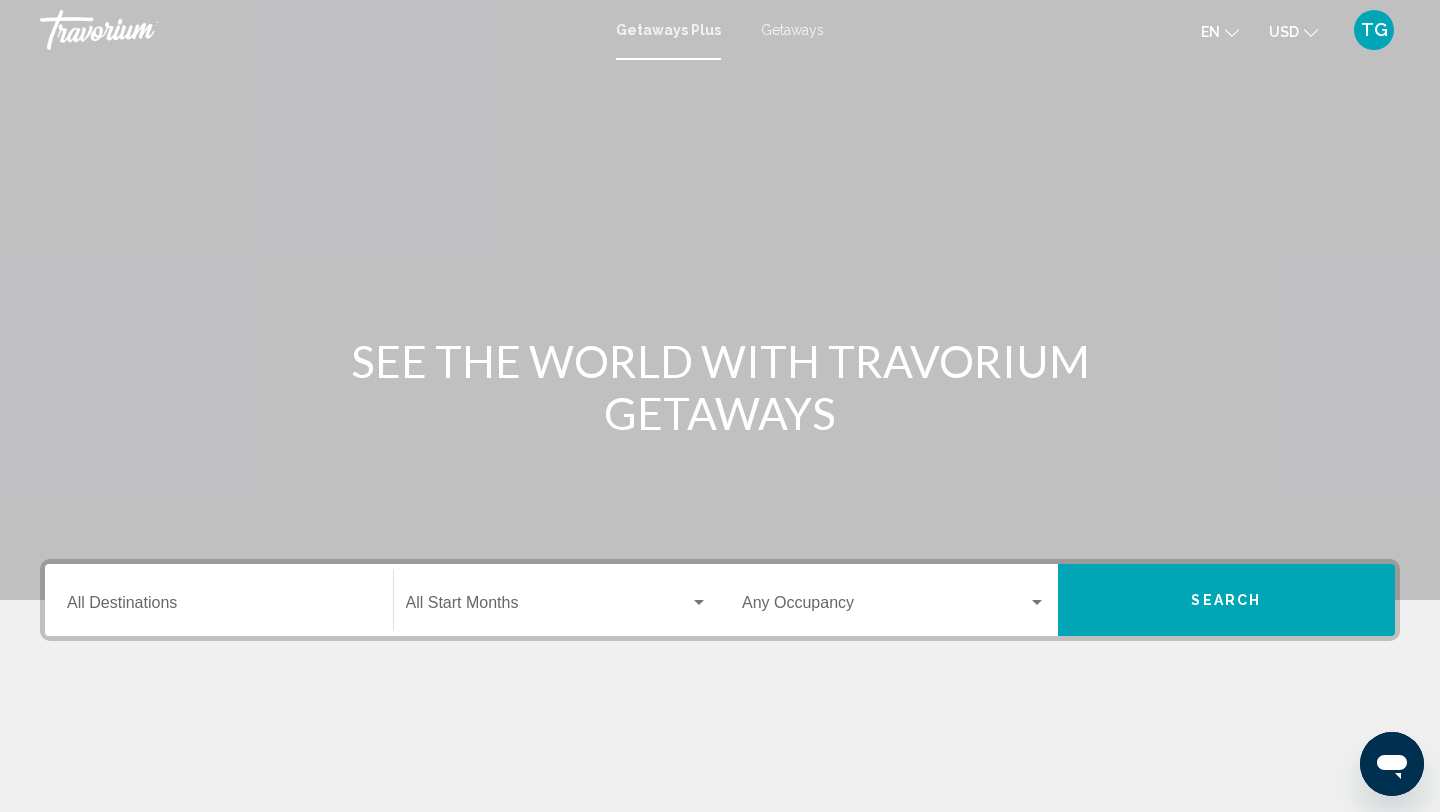 click on "Destination All Destinations" at bounding box center [219, 607] 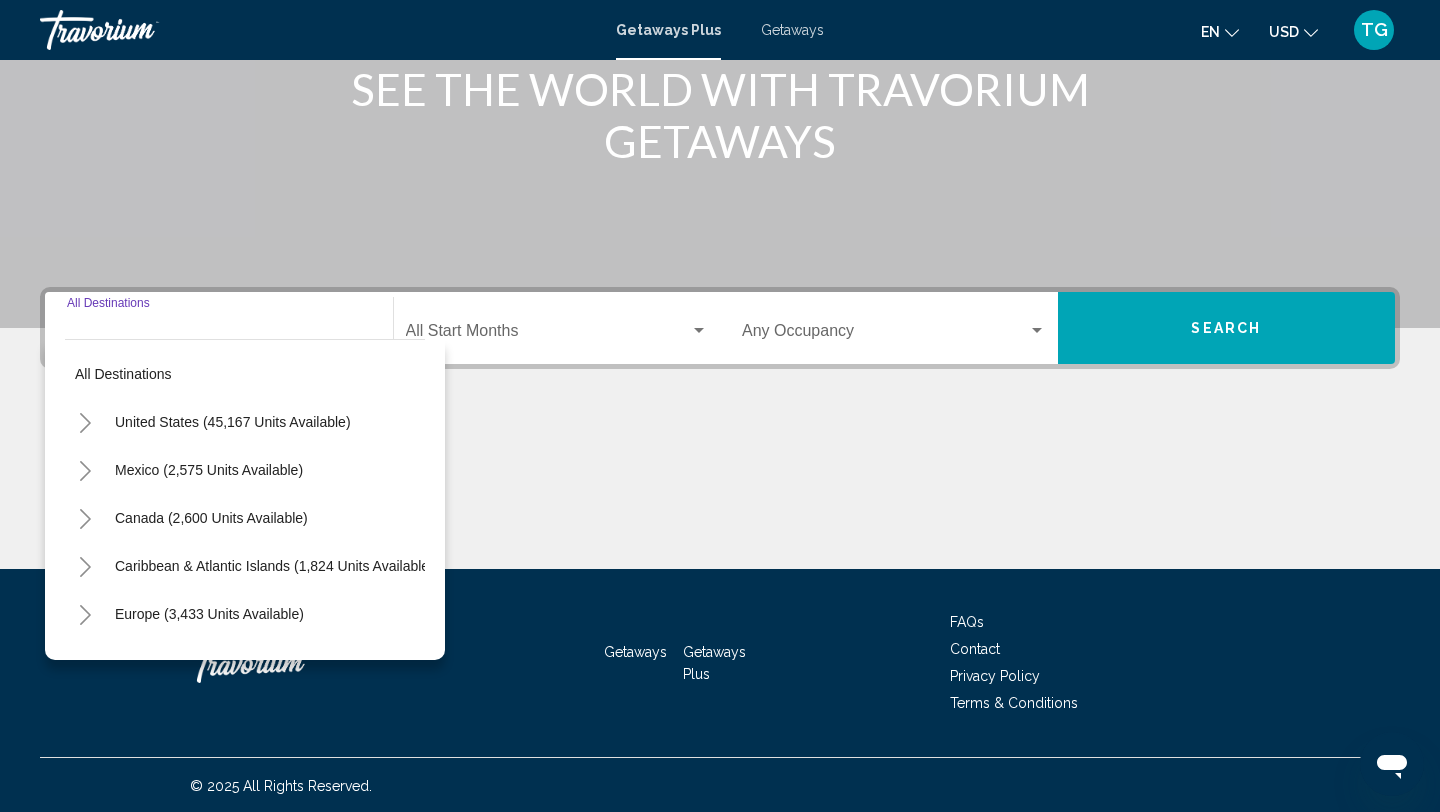 scroll, scrollTop: 274, scrollLeft: 0, axis: vertical 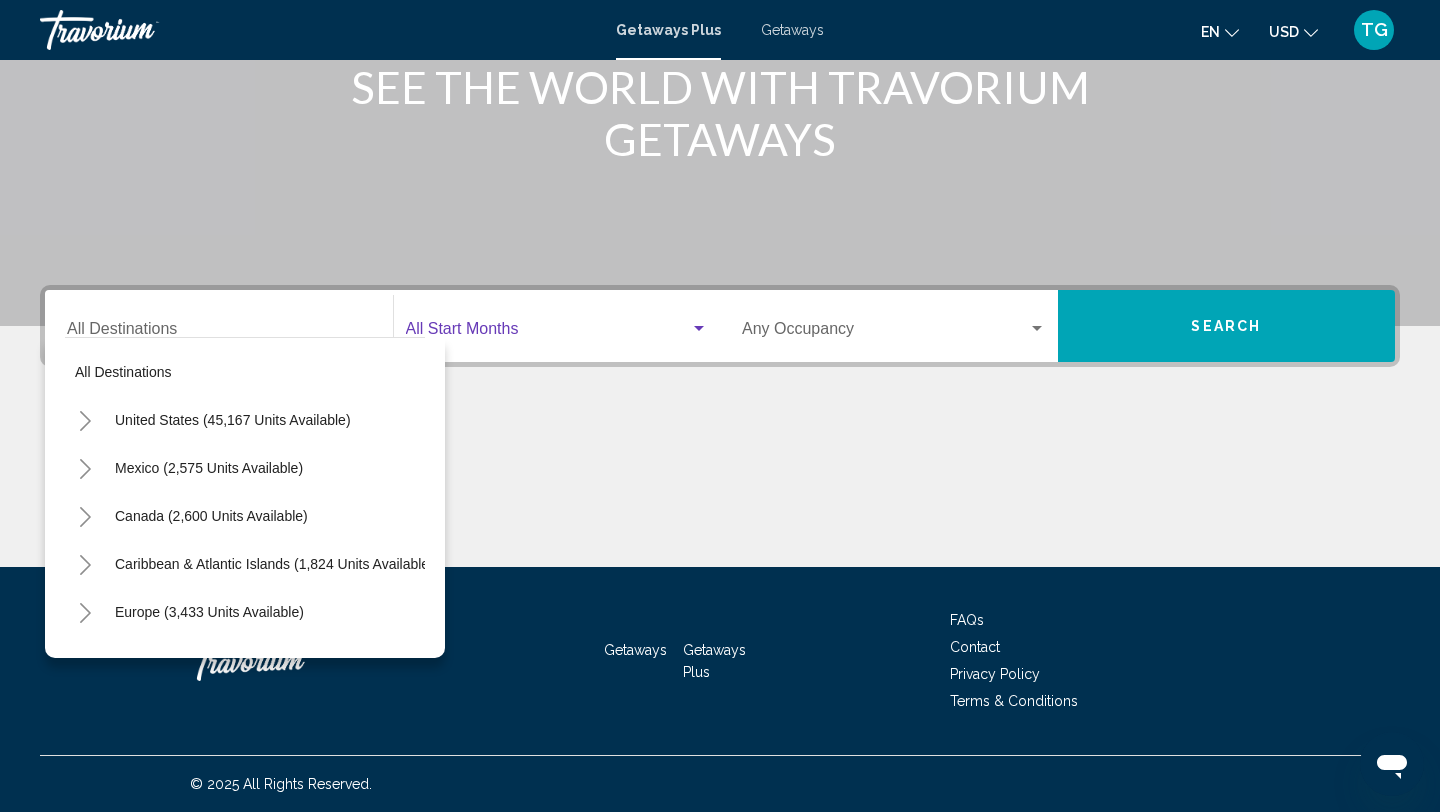 click at bounding box center (699, 328) 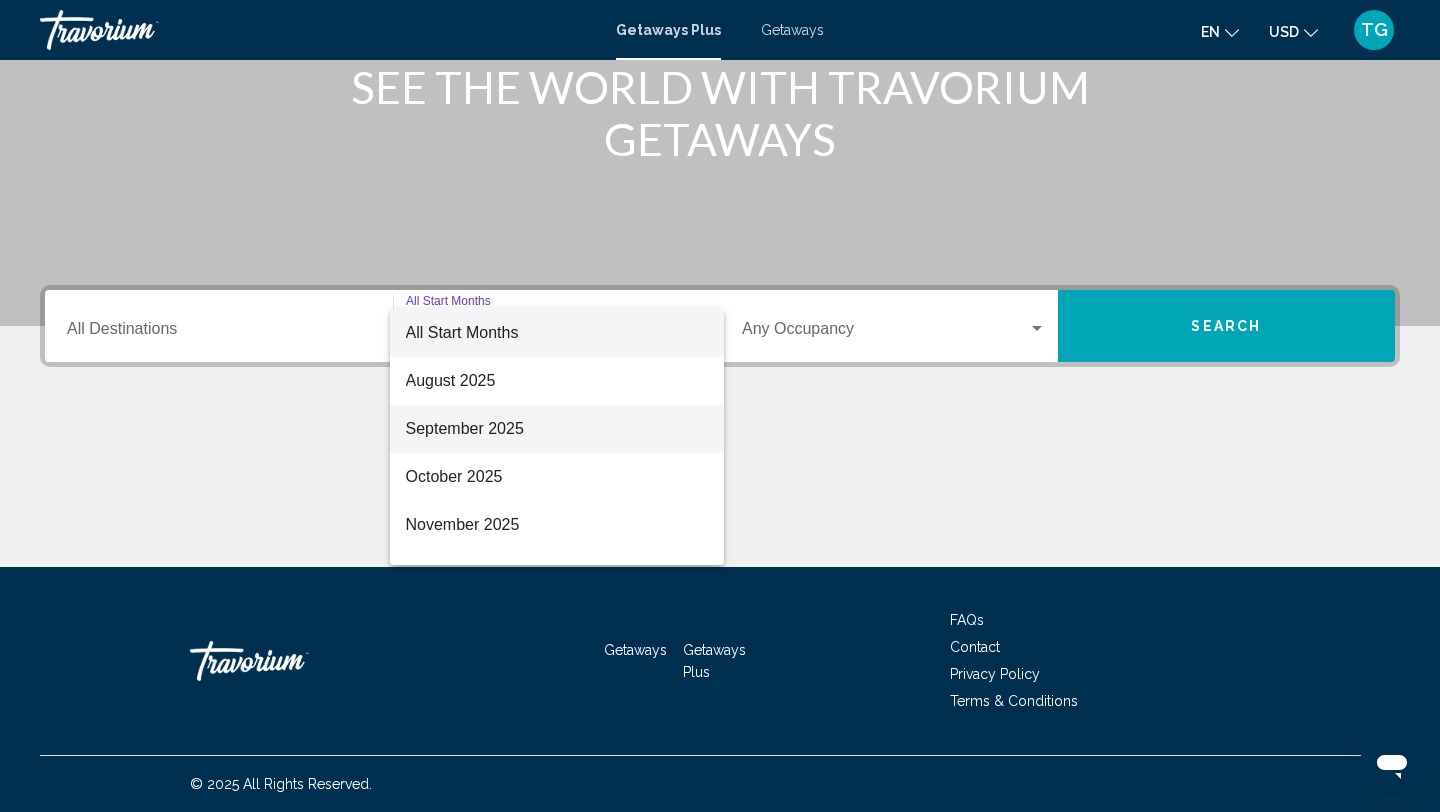 click on "September 2025" at bounding box center (557, 429) 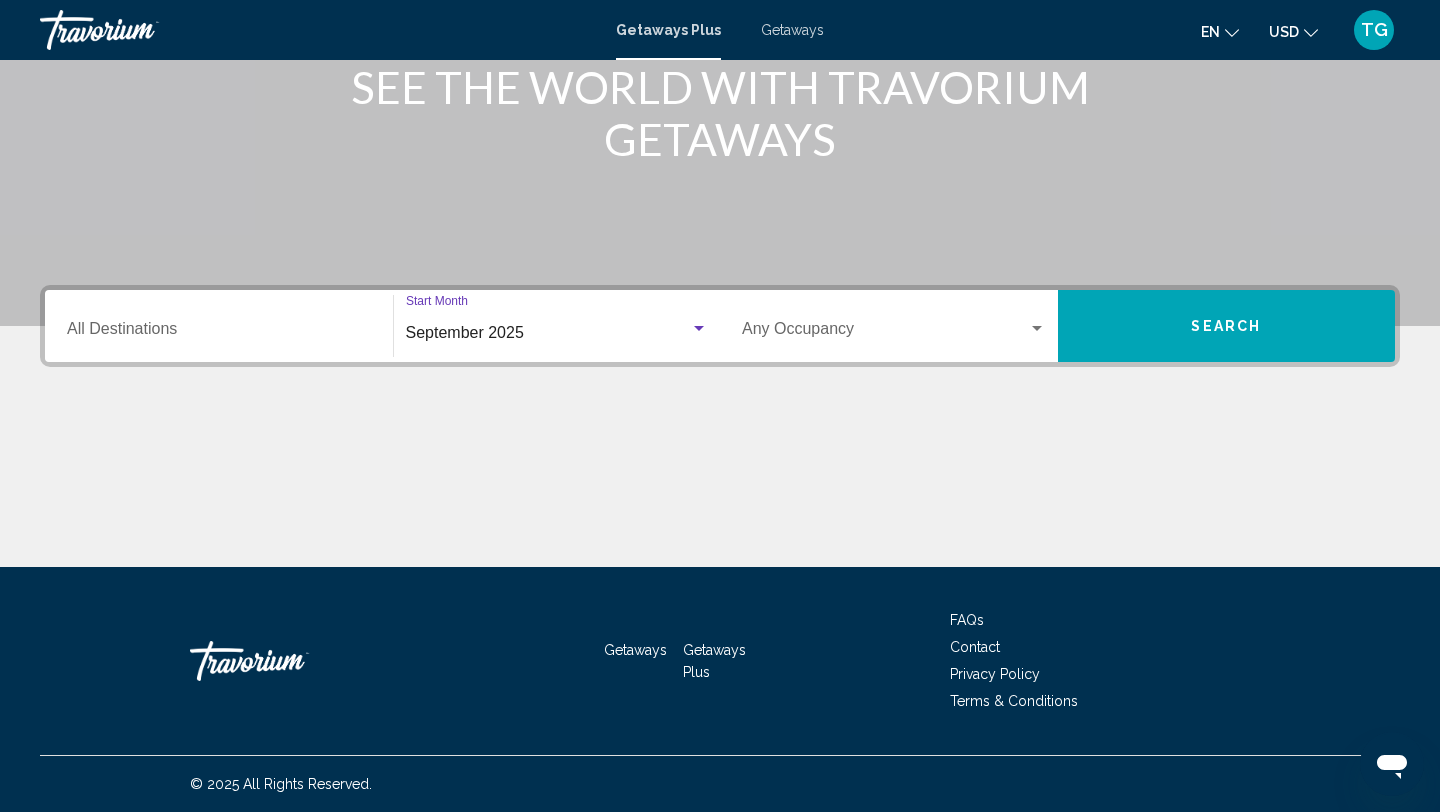 click at bounding box center [1037, 329] 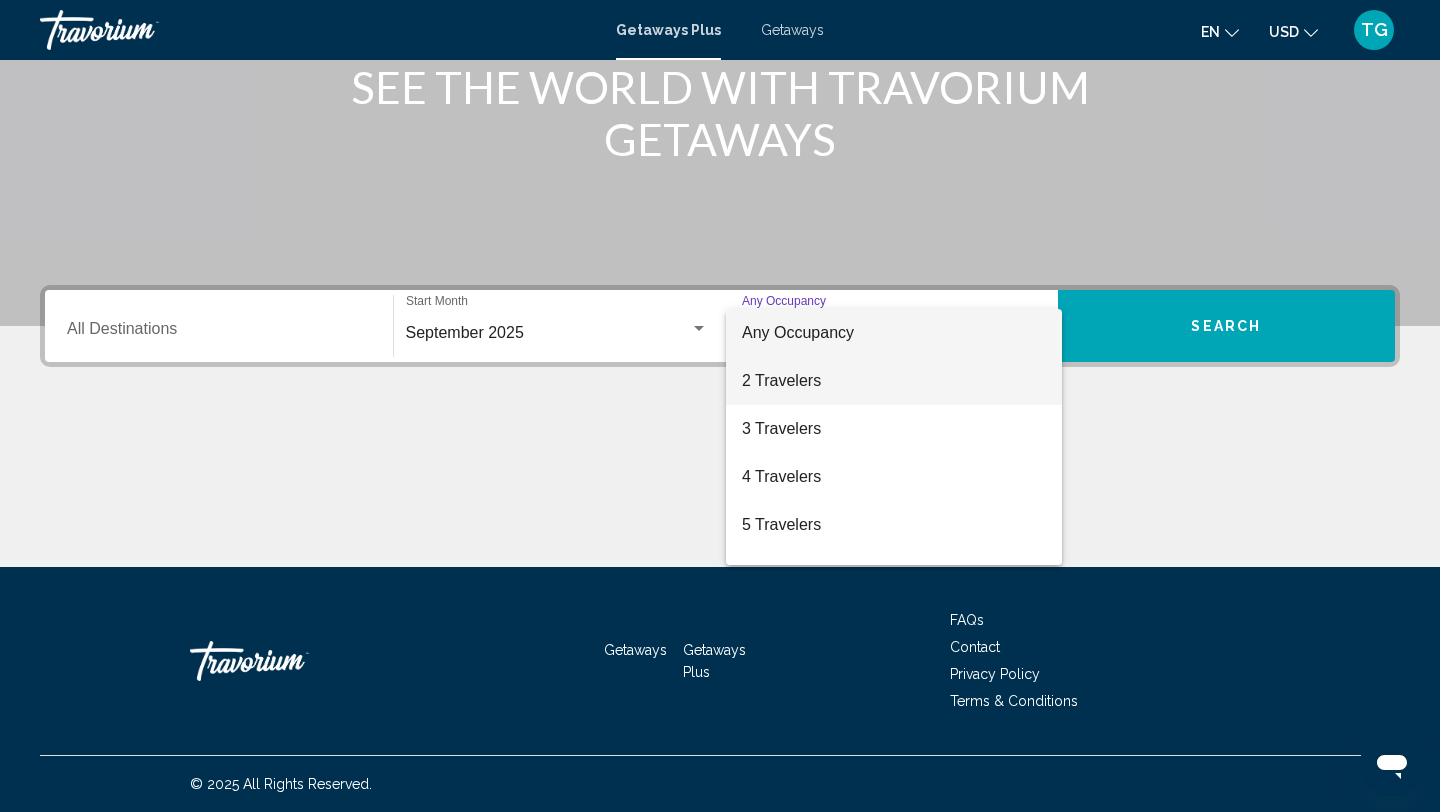 click on "2 Travelers" at bounding box center [894, 381] 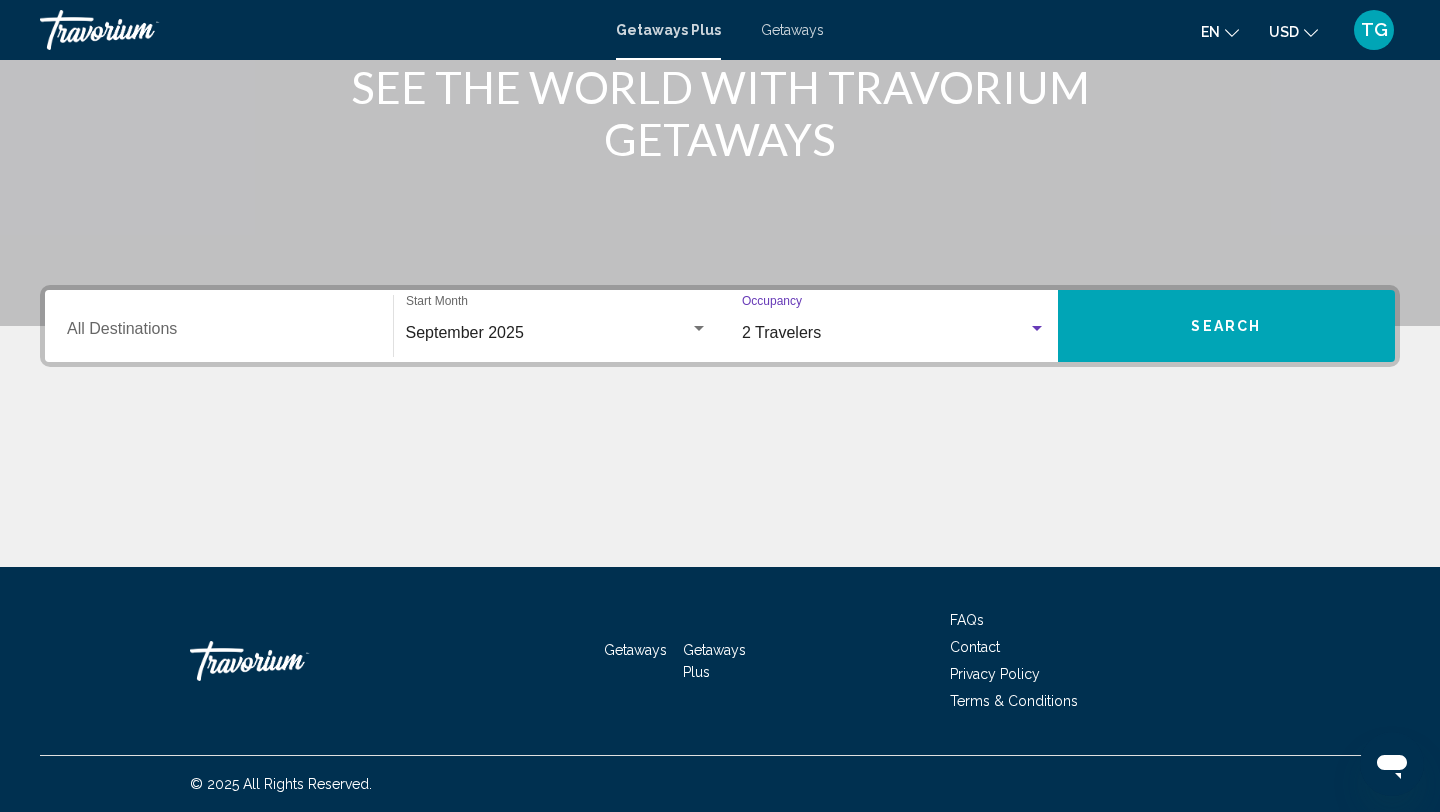 click on "Search" at bounding box center [1226, 327] 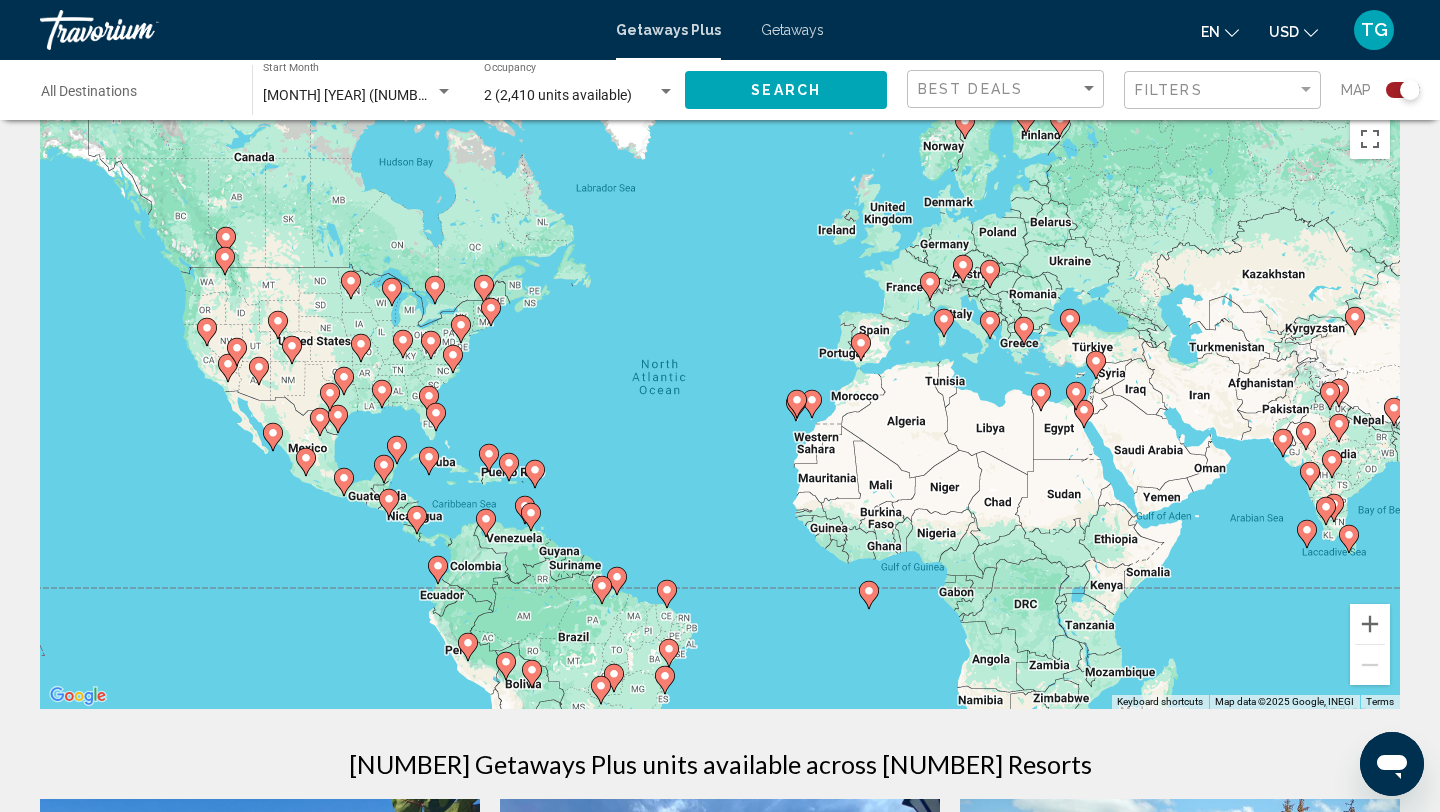 scroll, scrollTop: 28, scrollLeft: 0, axis: vertical 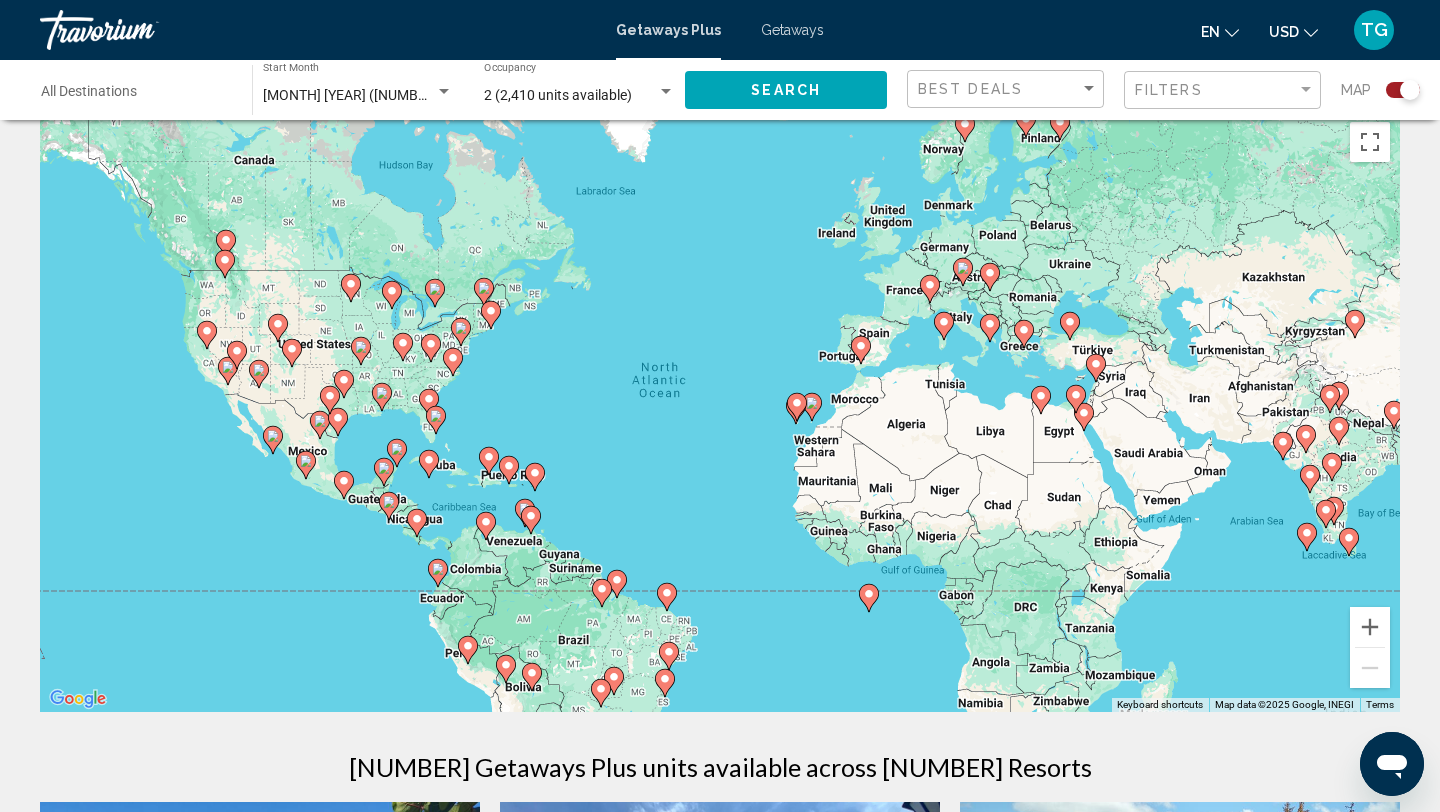 click 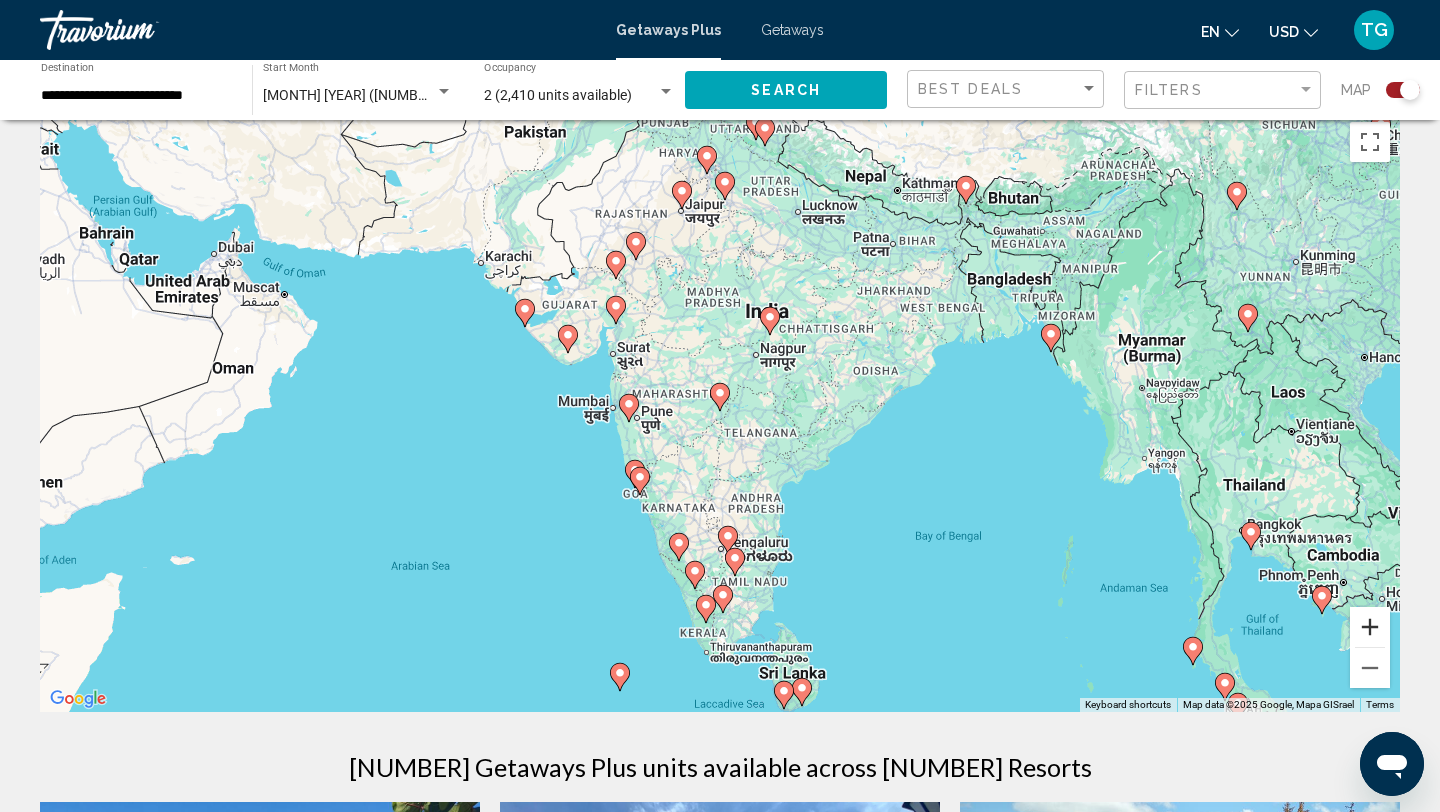 click at bounding box center (1370, 627) 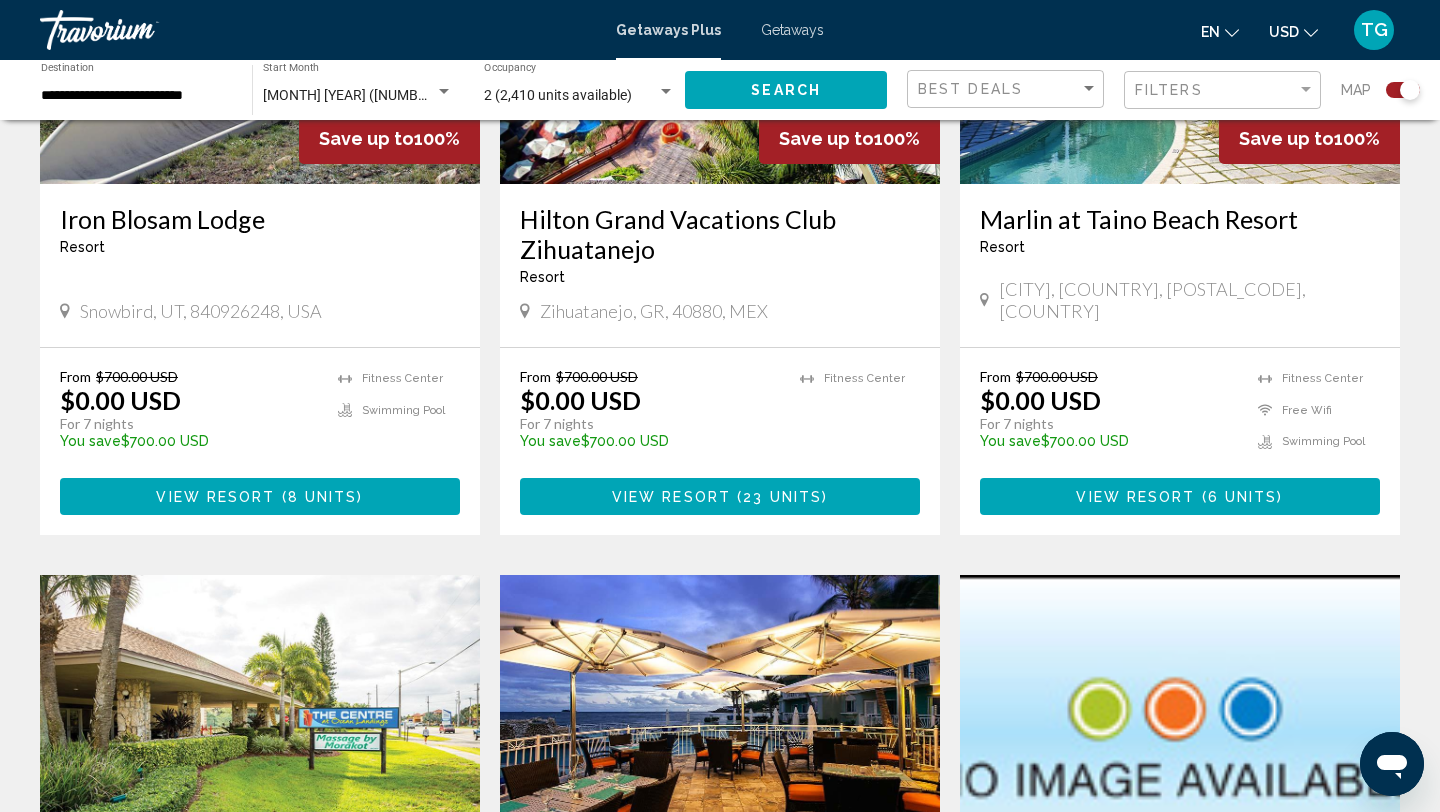 scroll, scrollTop: 2383, scrollLeft: 0, axis: vertical 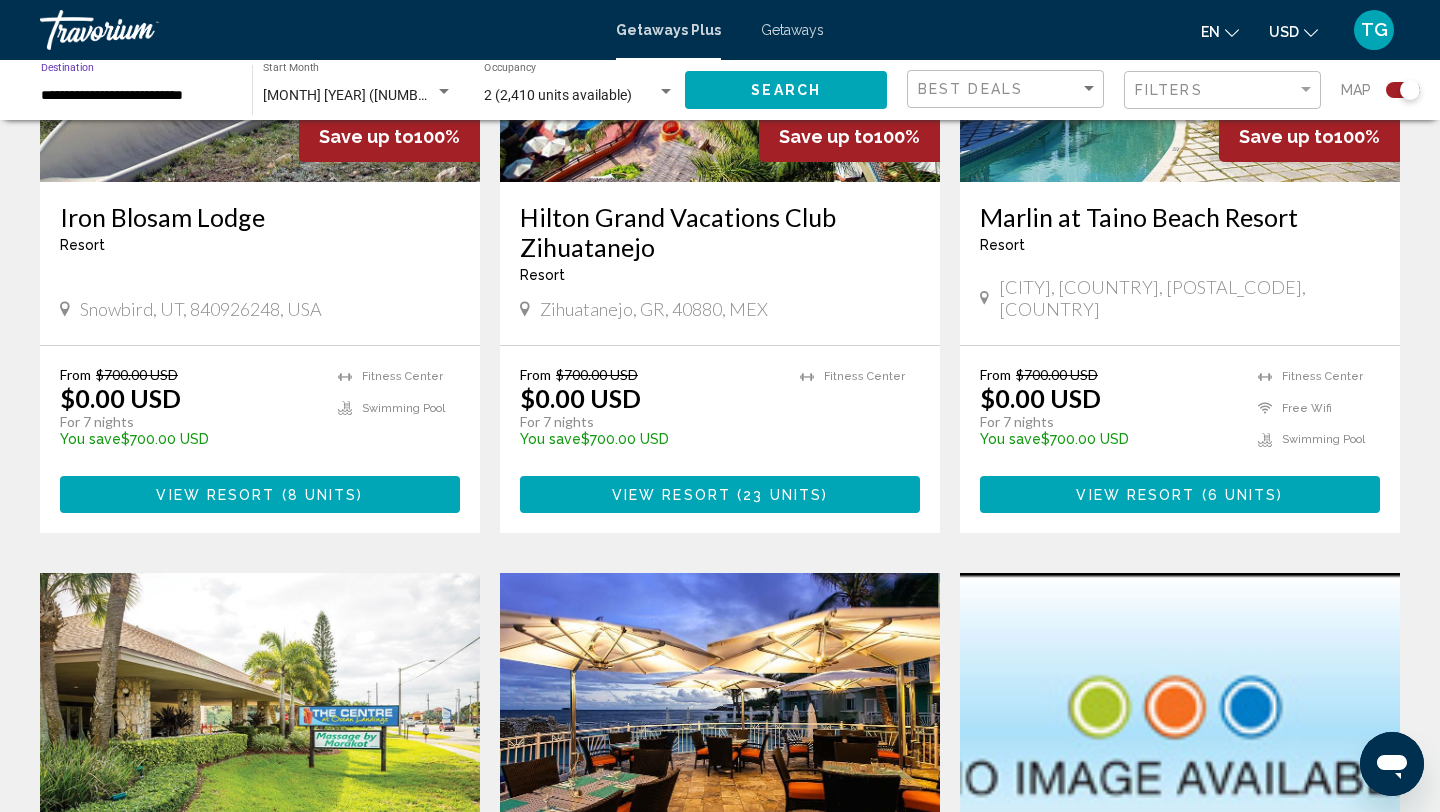 click on "**********" at bounding box center (136, 96) 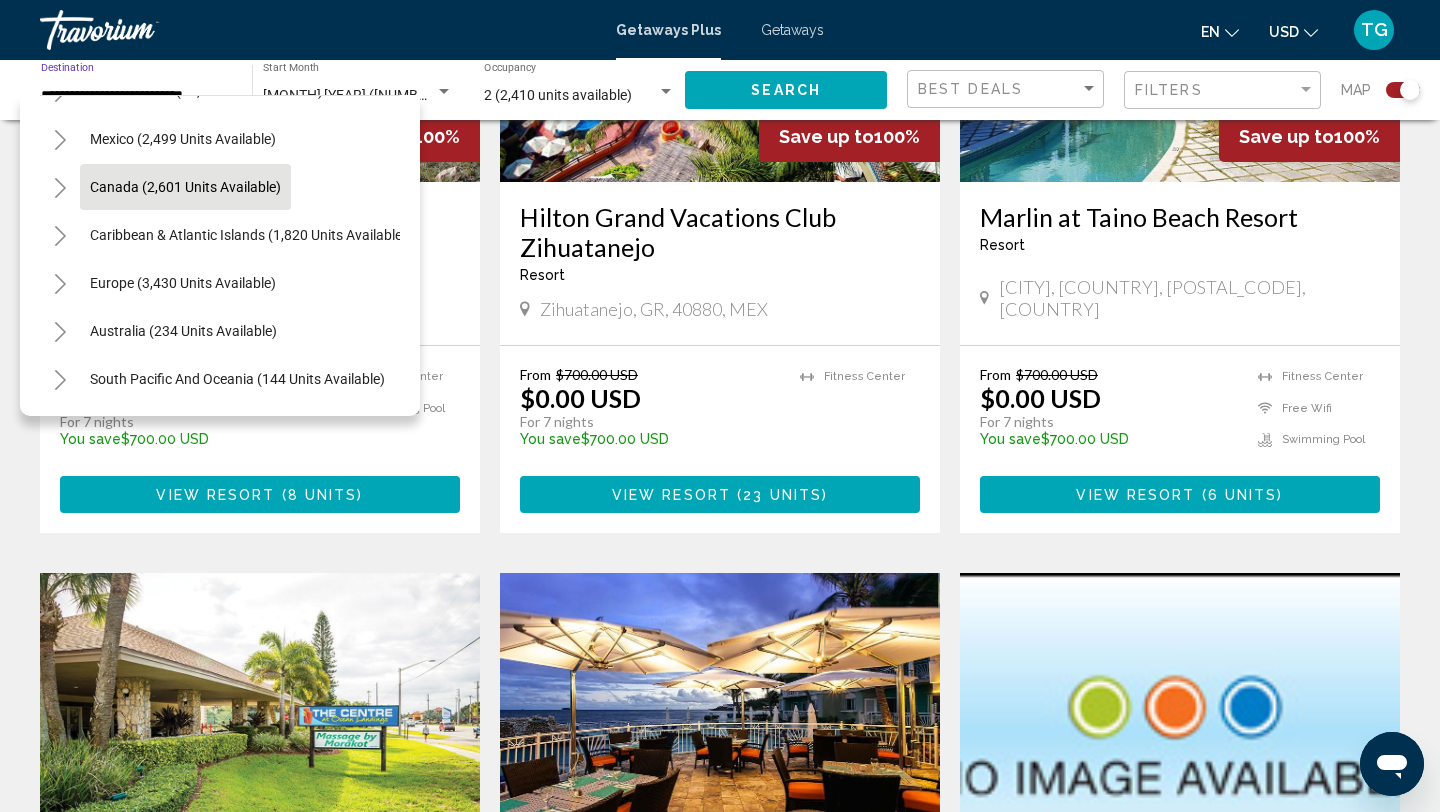 scroll, scrollTop: 92, scrollLeft: 0, axis: vertical 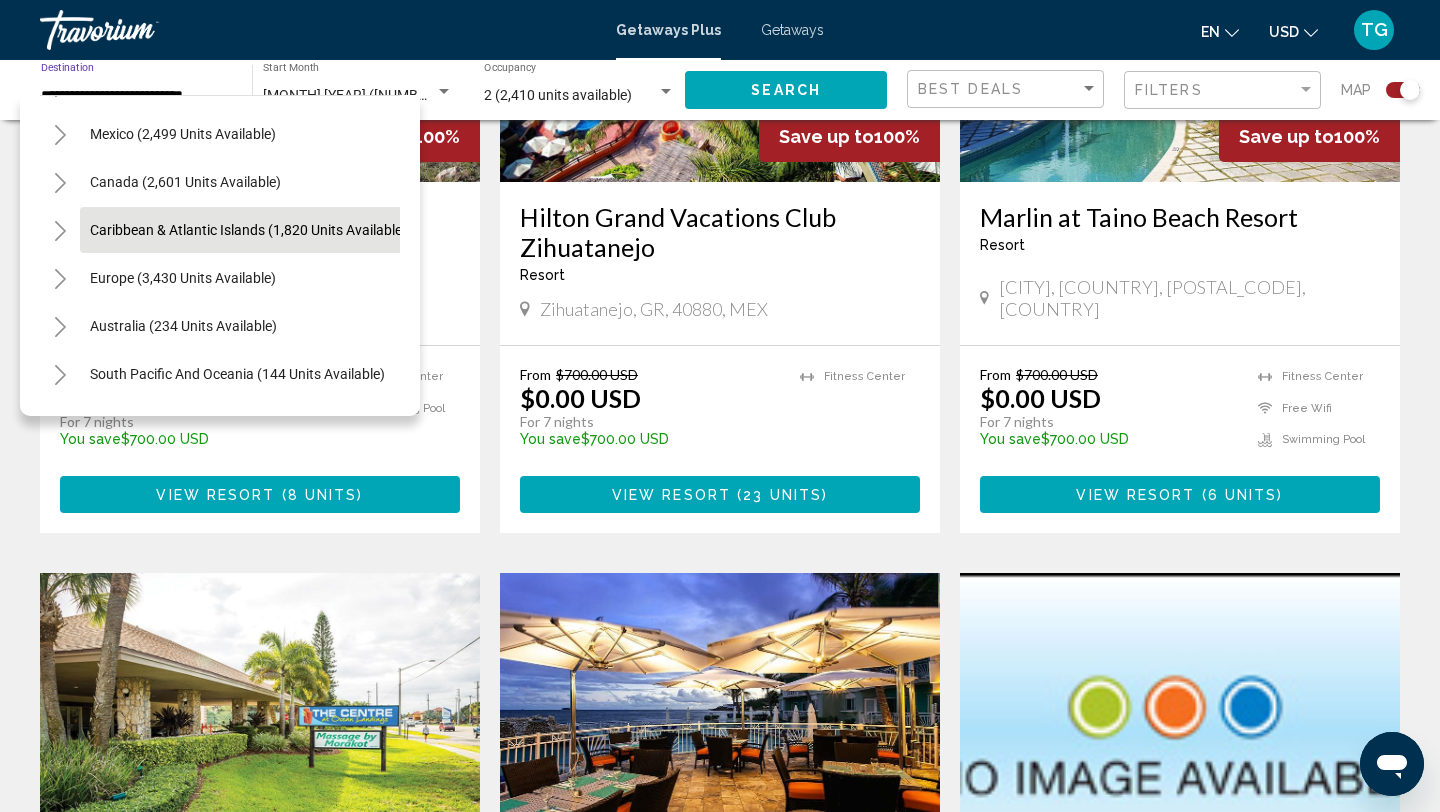 click on "Caribbean & Atlantic Islands (1,820 units available)" at bounding box center (183, 278) 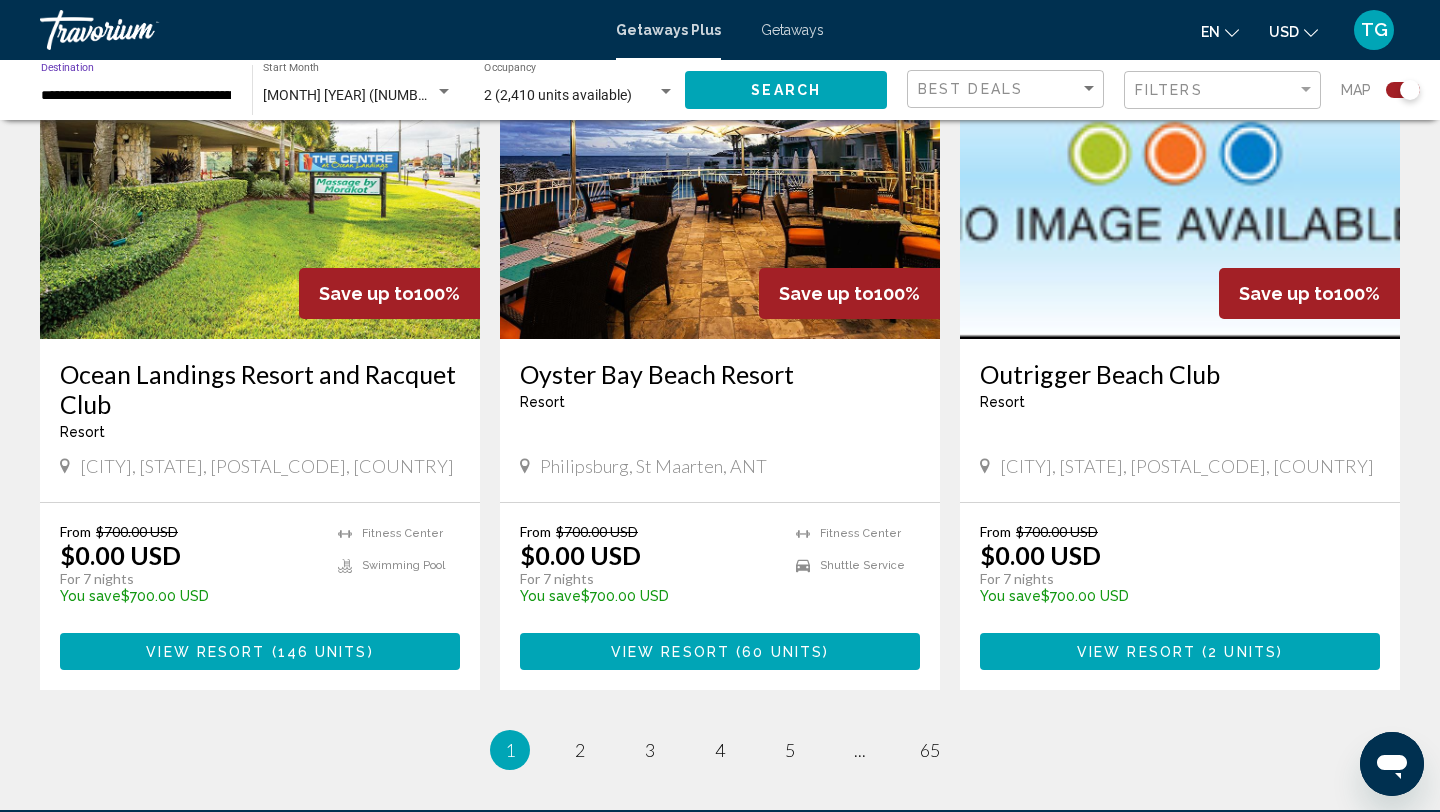 scroll, scrollTop: 2938, scrollLeft: 0, axis: vertical 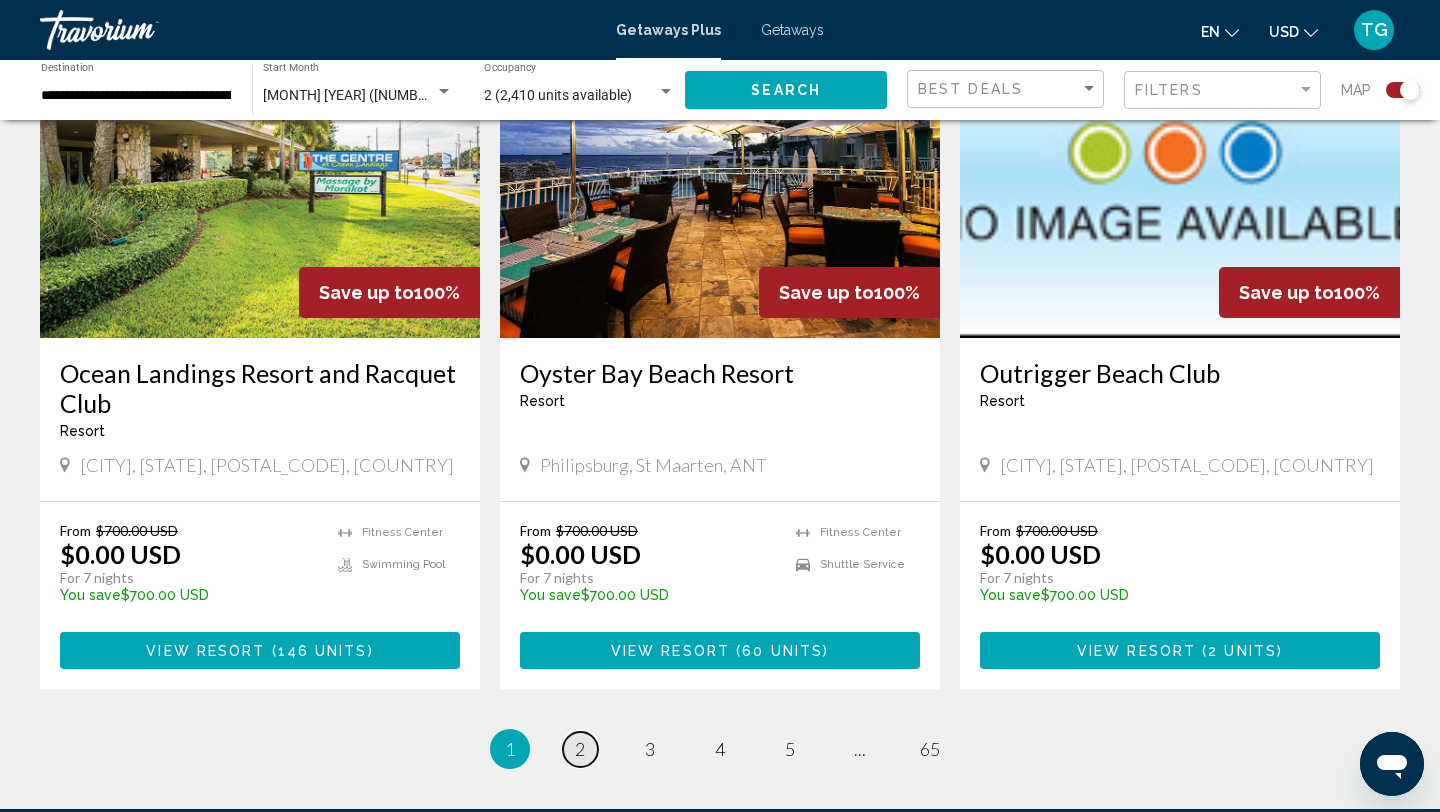 click on "2" at bounding box center (580, 749) 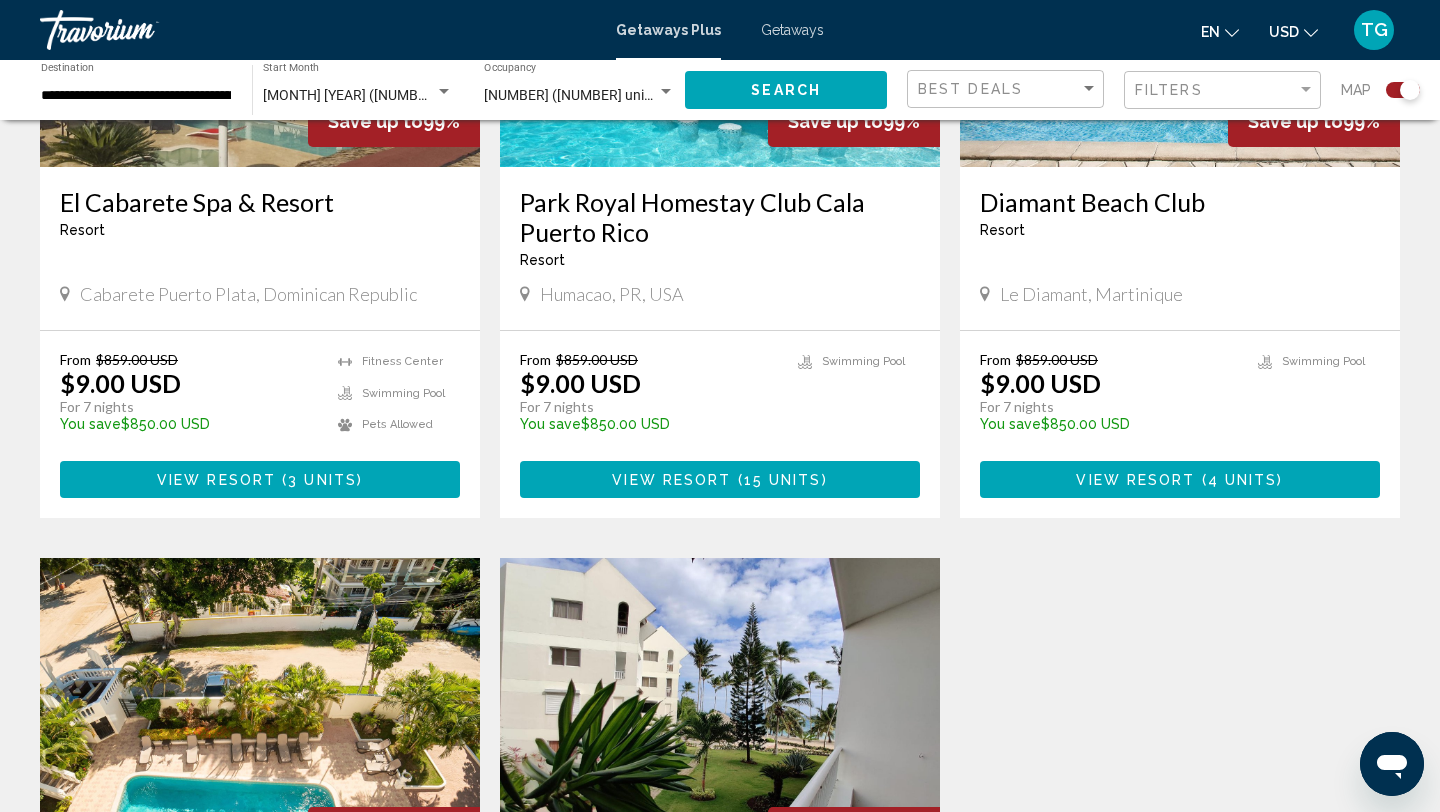 scroll, scrollTop: 2349, scrollLeft: 0, axis: vertical 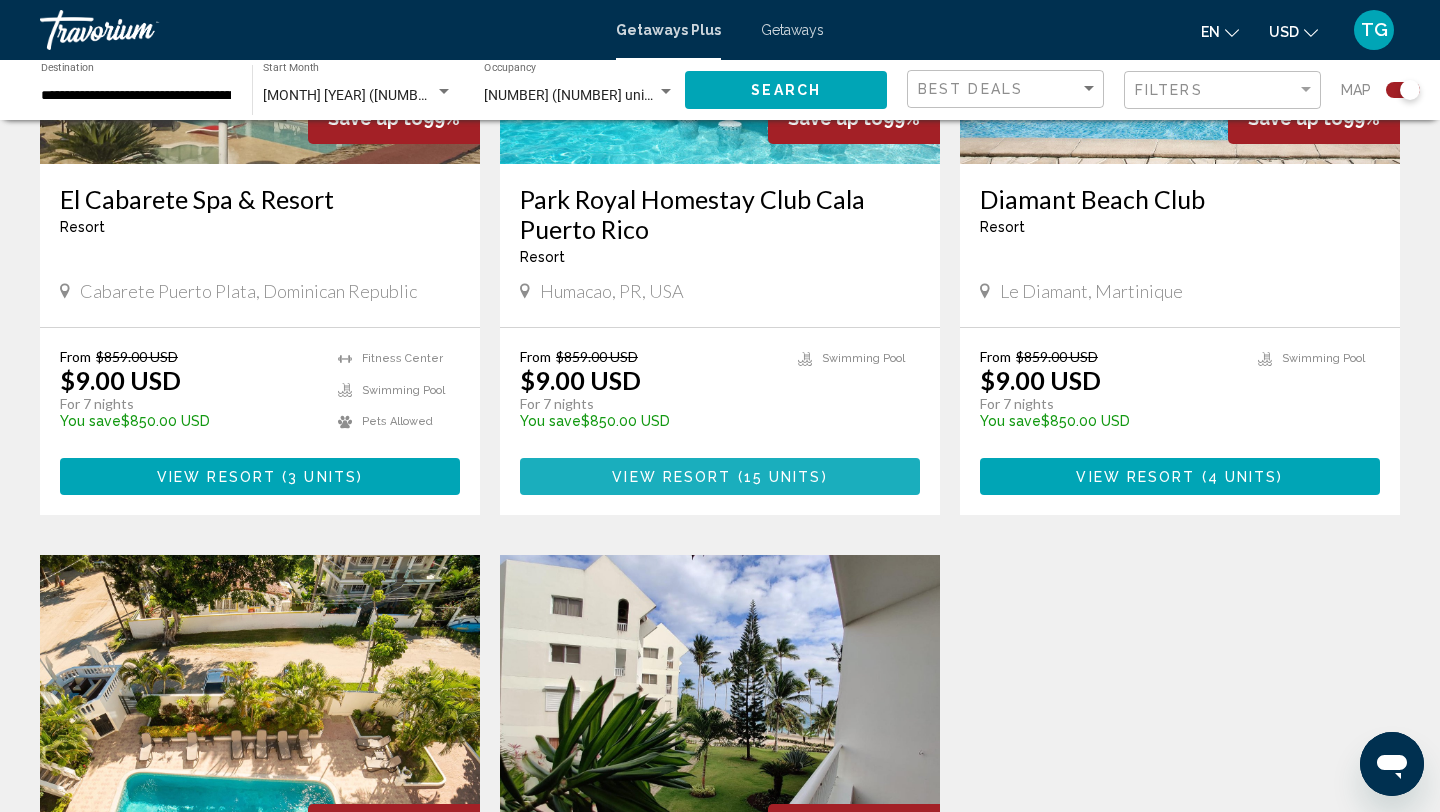 click on "View Resort" at bounding box center (671, 477) 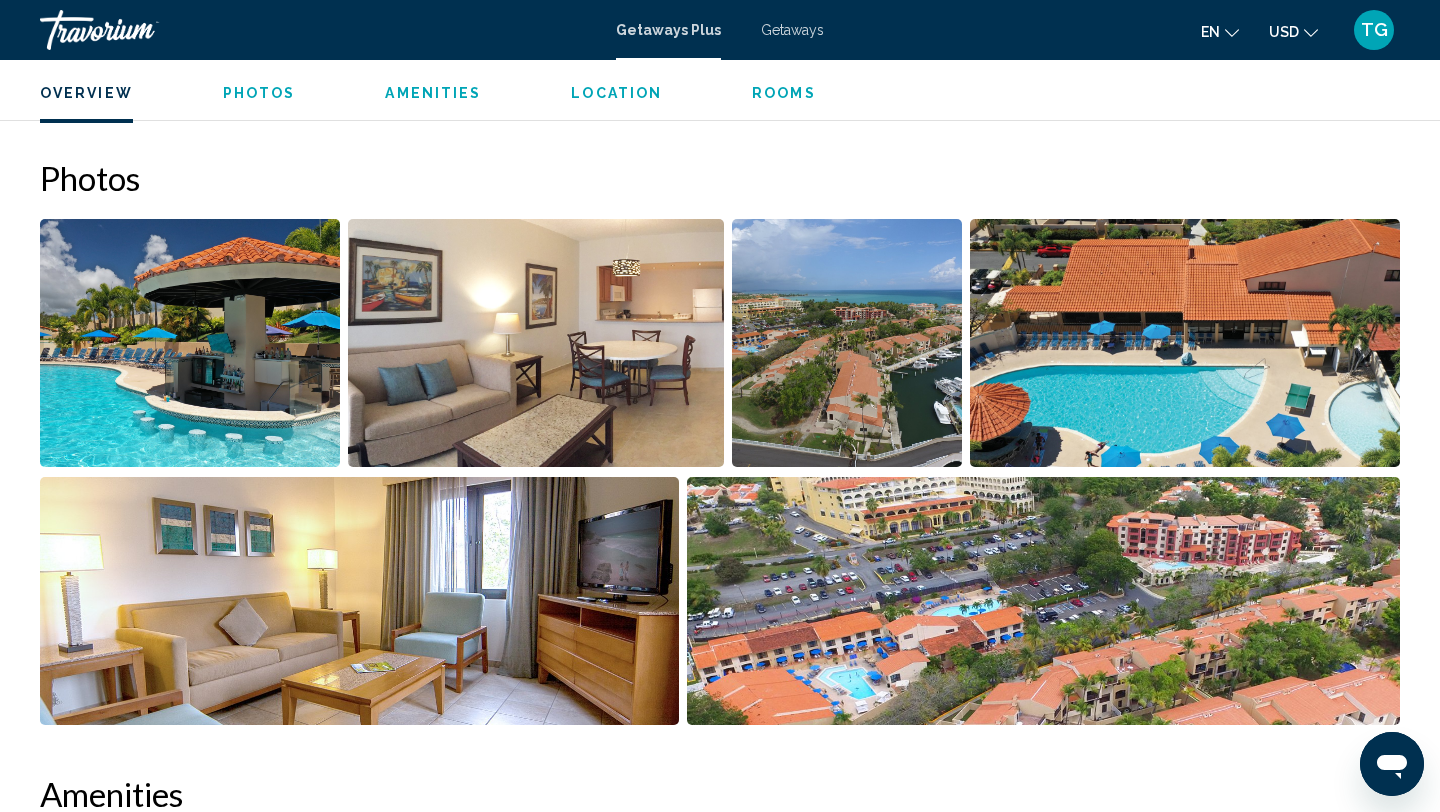 scroll, scrollTop: 795, scrollLeft: 0, axis: vertical 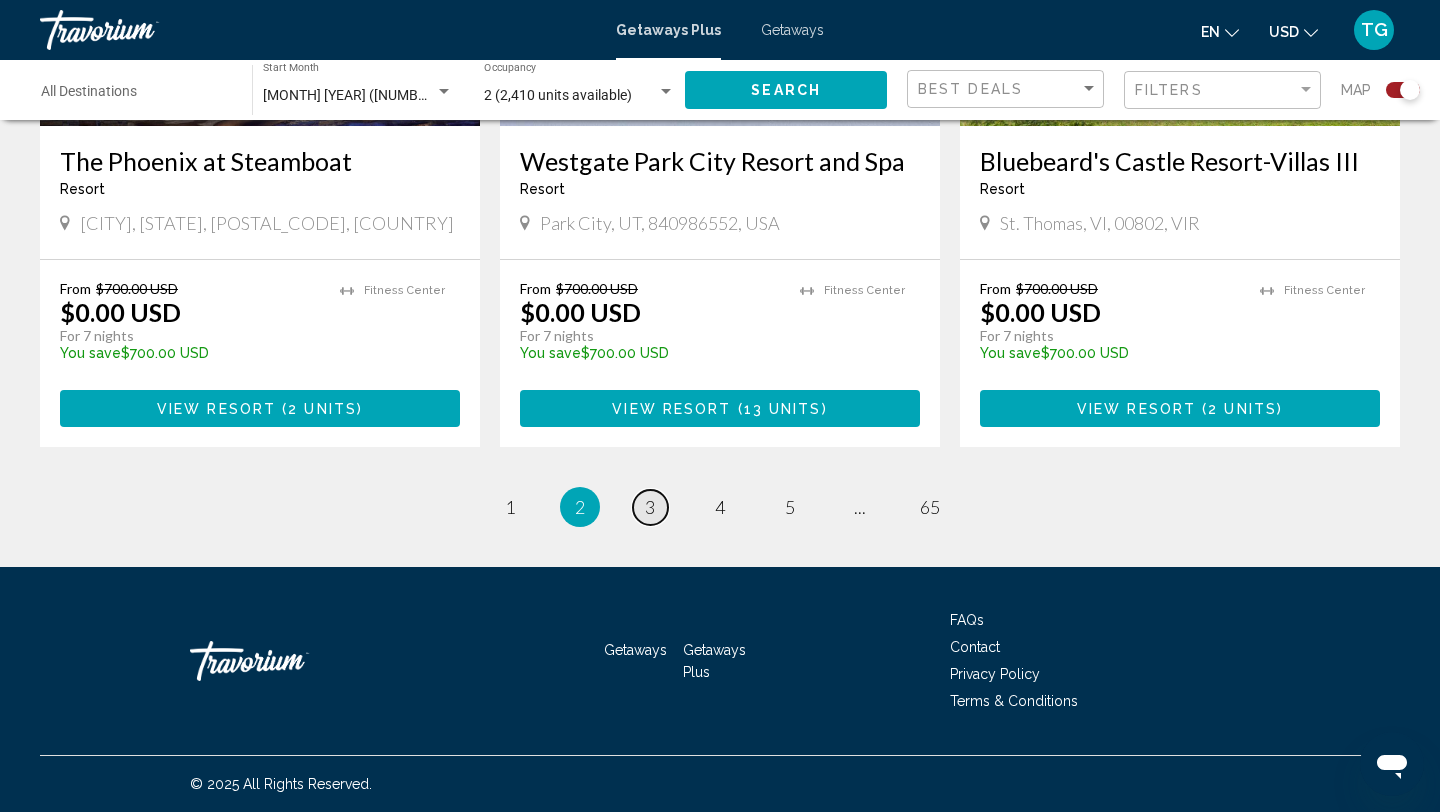 click on "3" at bounding box center [650, 507] 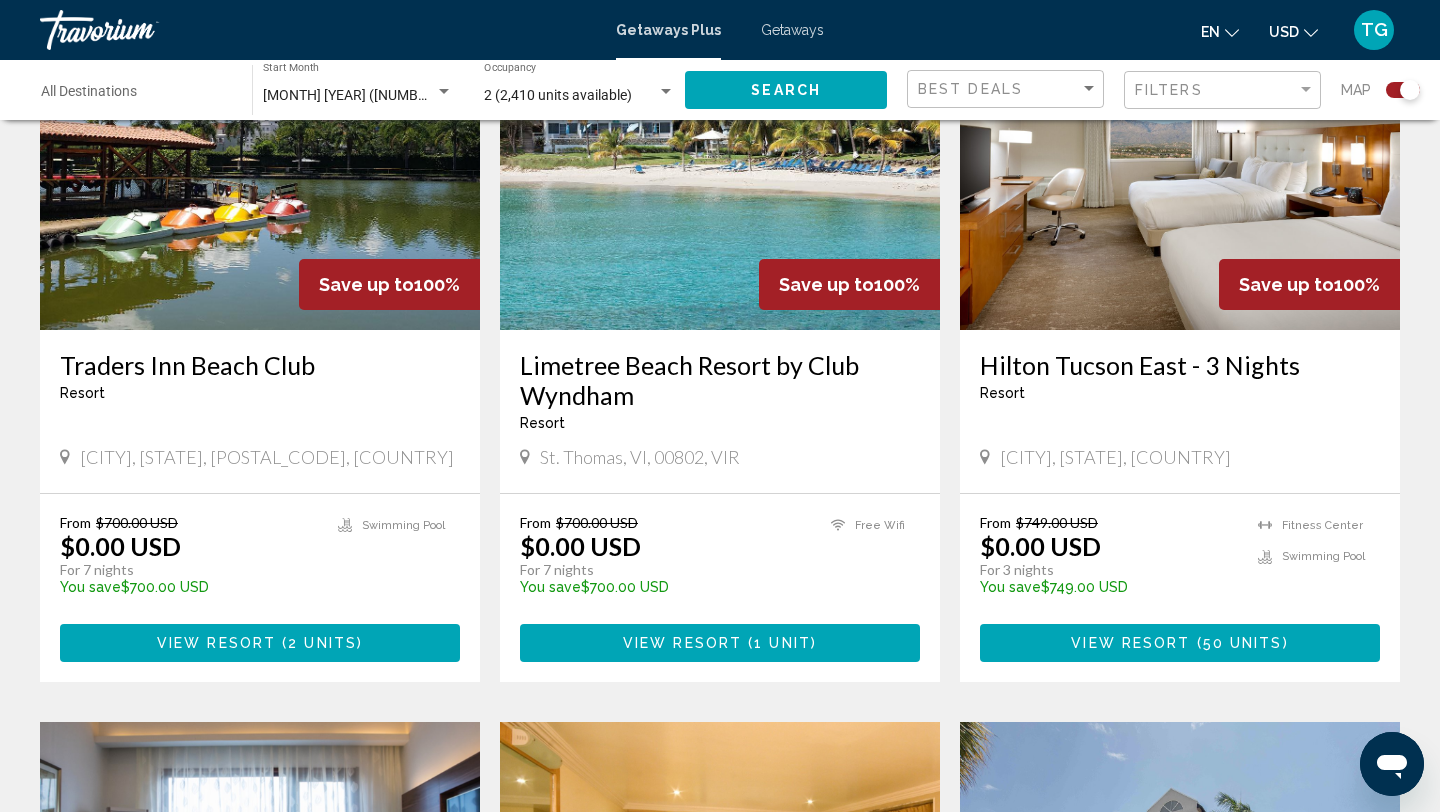 scroll, scrollTop: 1529, scrollLeft: 0, axis: vertical 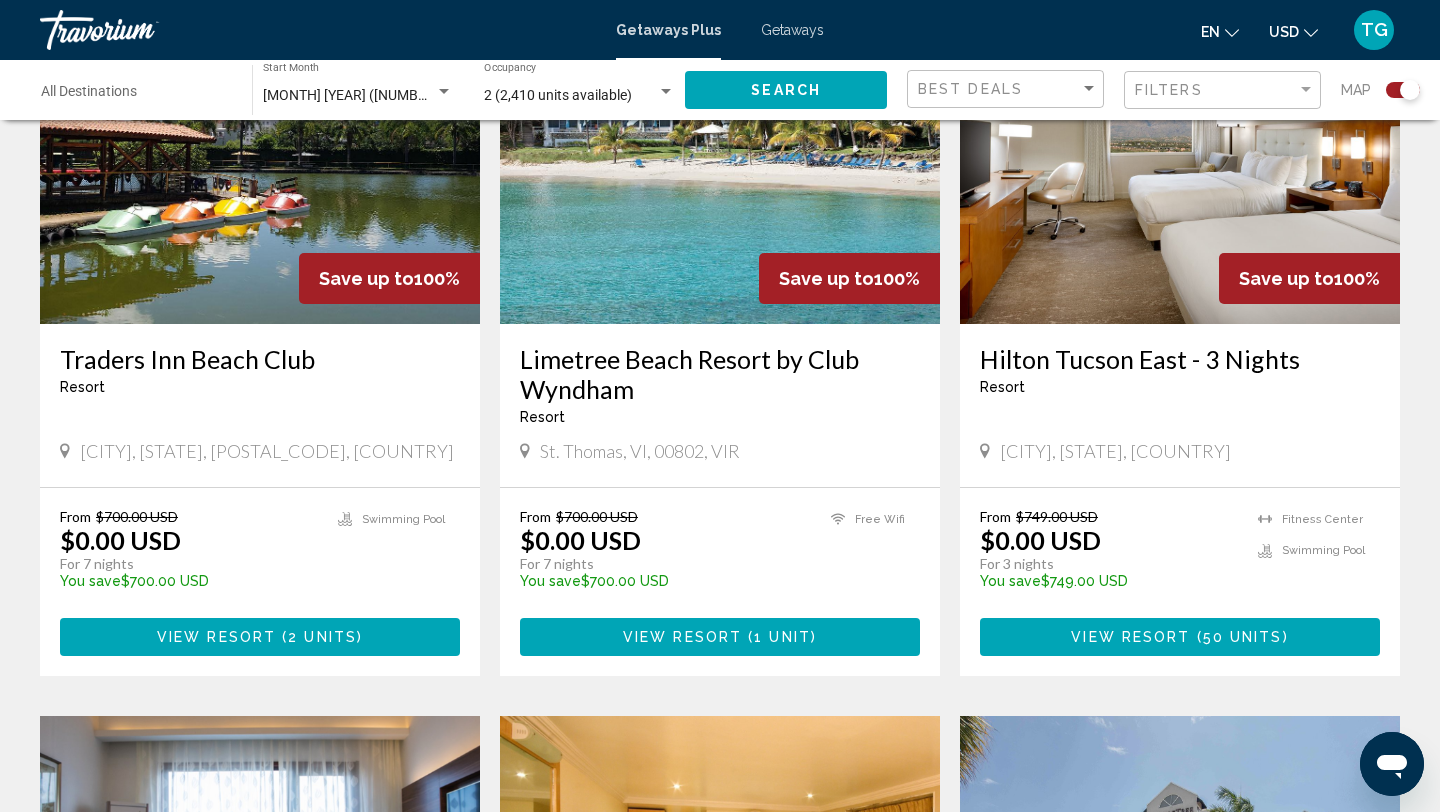 click on "View Resort" at bounding box center [682, 638] 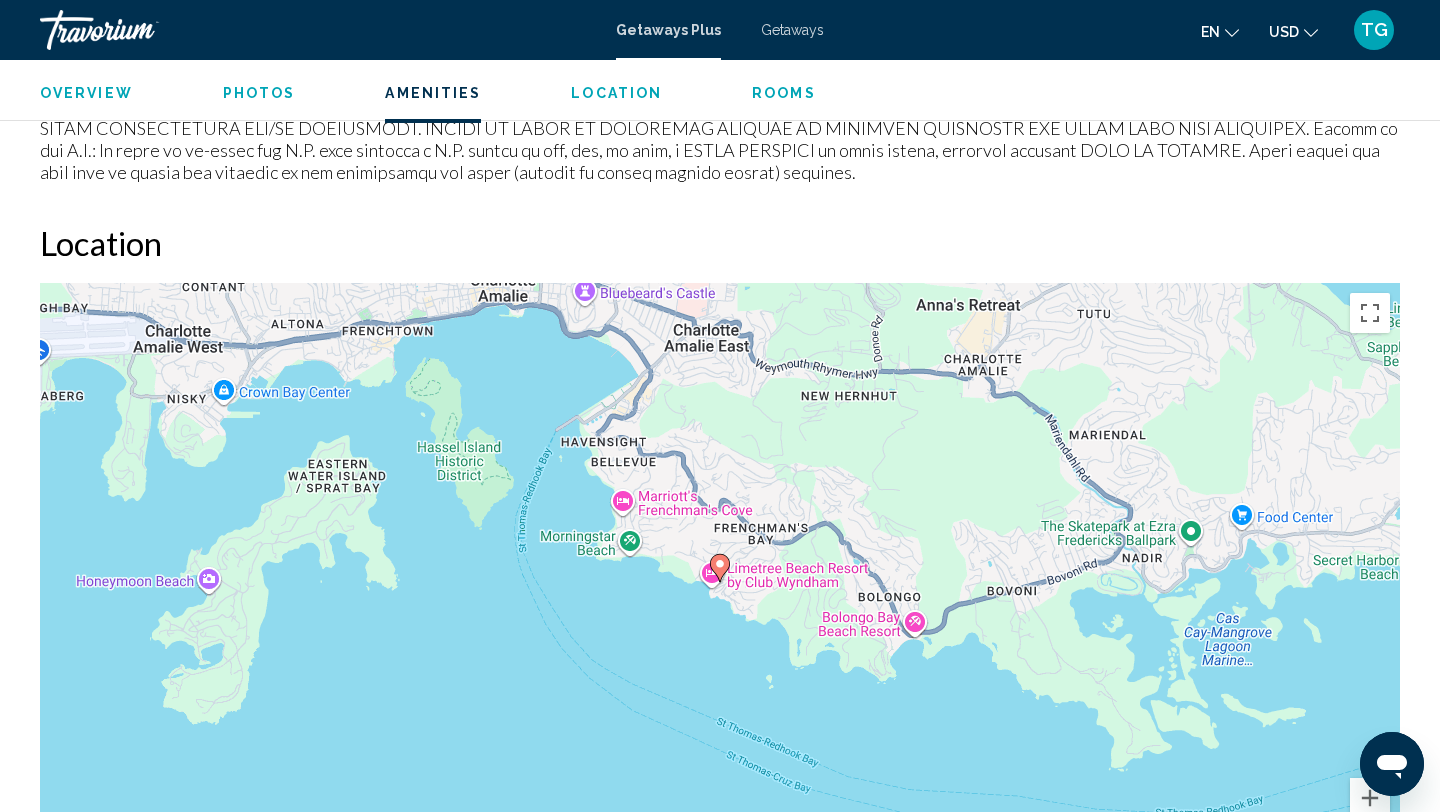 scroll, scrollTop: 2198, scrollLeft: 0, axis: vertical 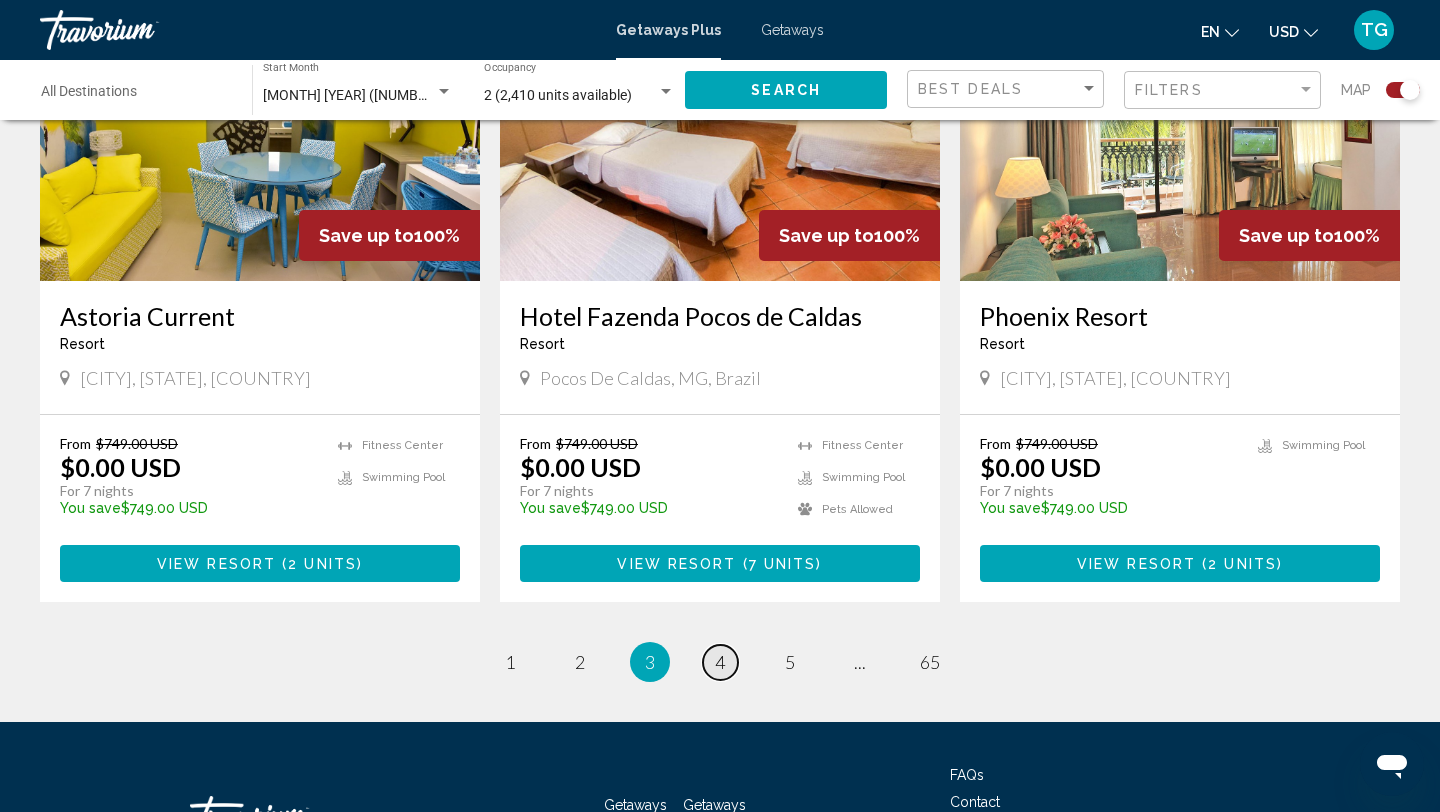 click on "4" at bounding box center (720, 662) 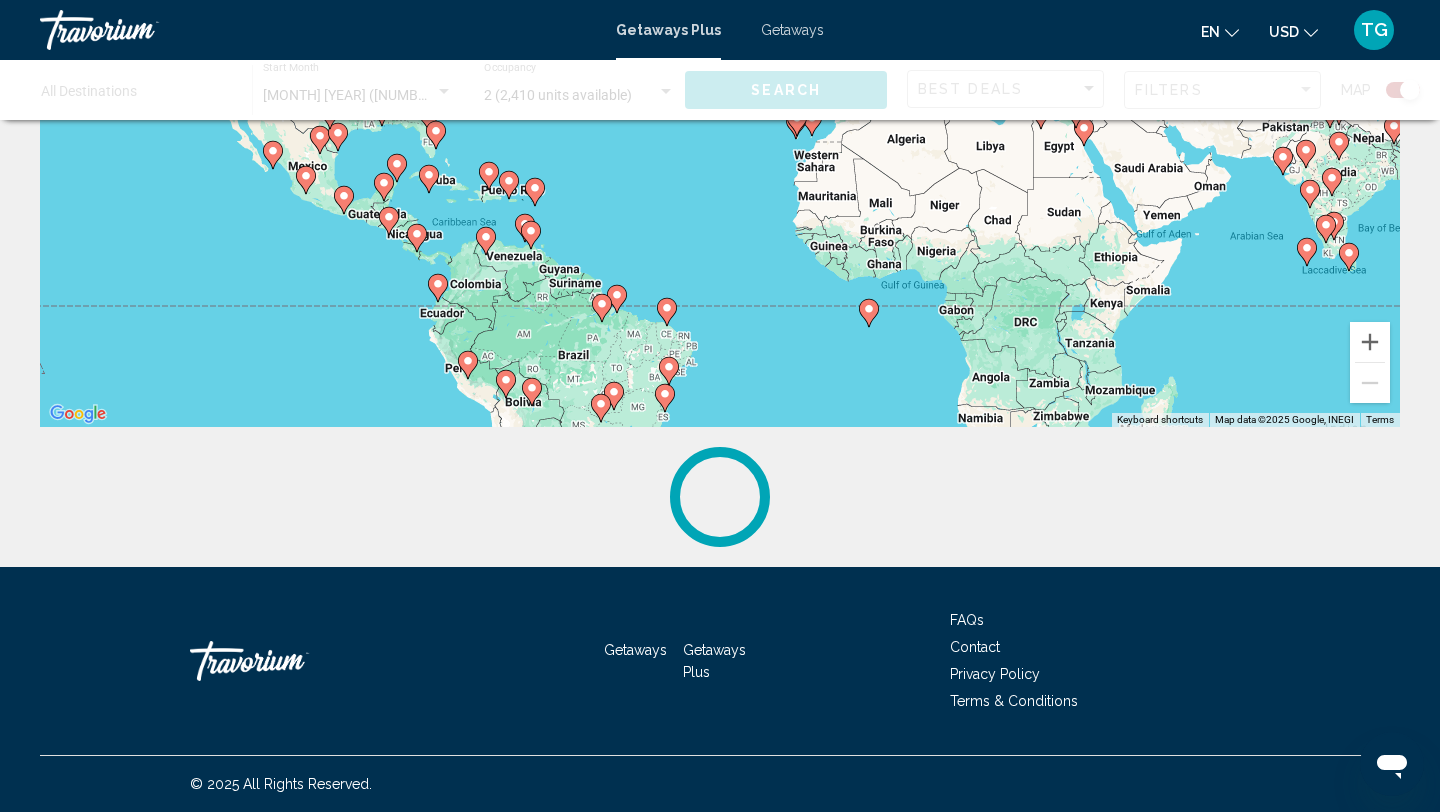 scroll, scrollTop: 0, scrollLeft: 0, axis: both 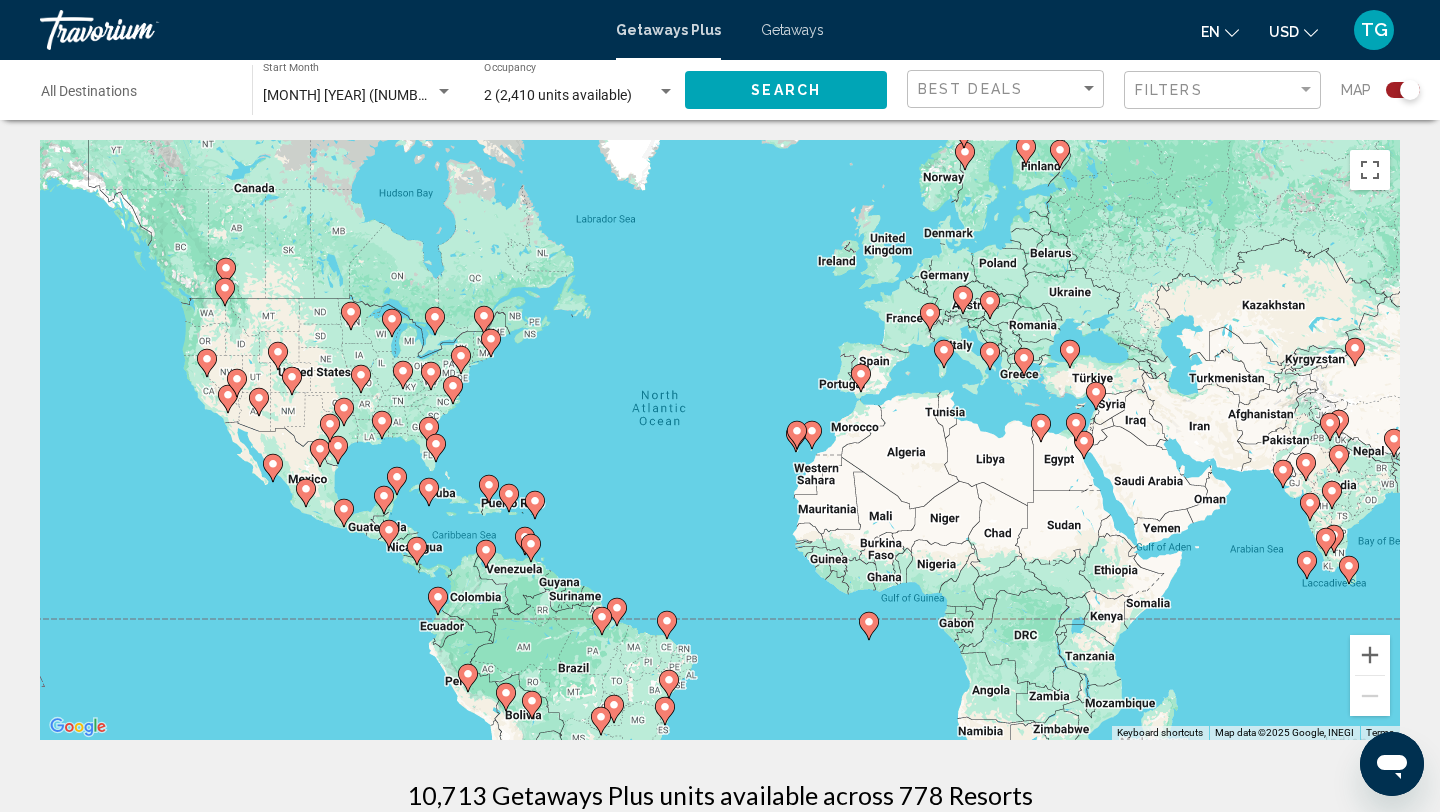 click on "Destination All Destinations" at bounding box center [136, 96] 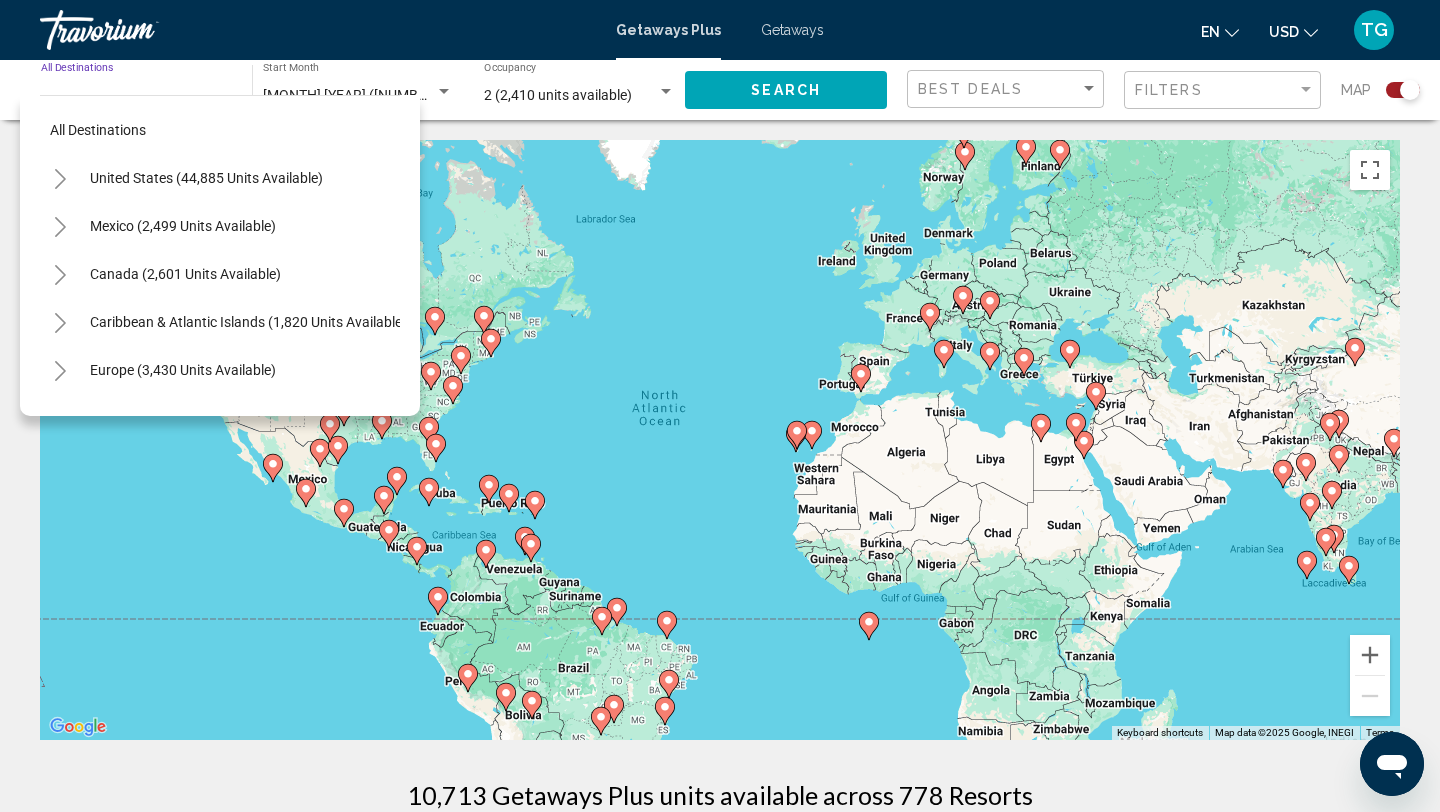 click 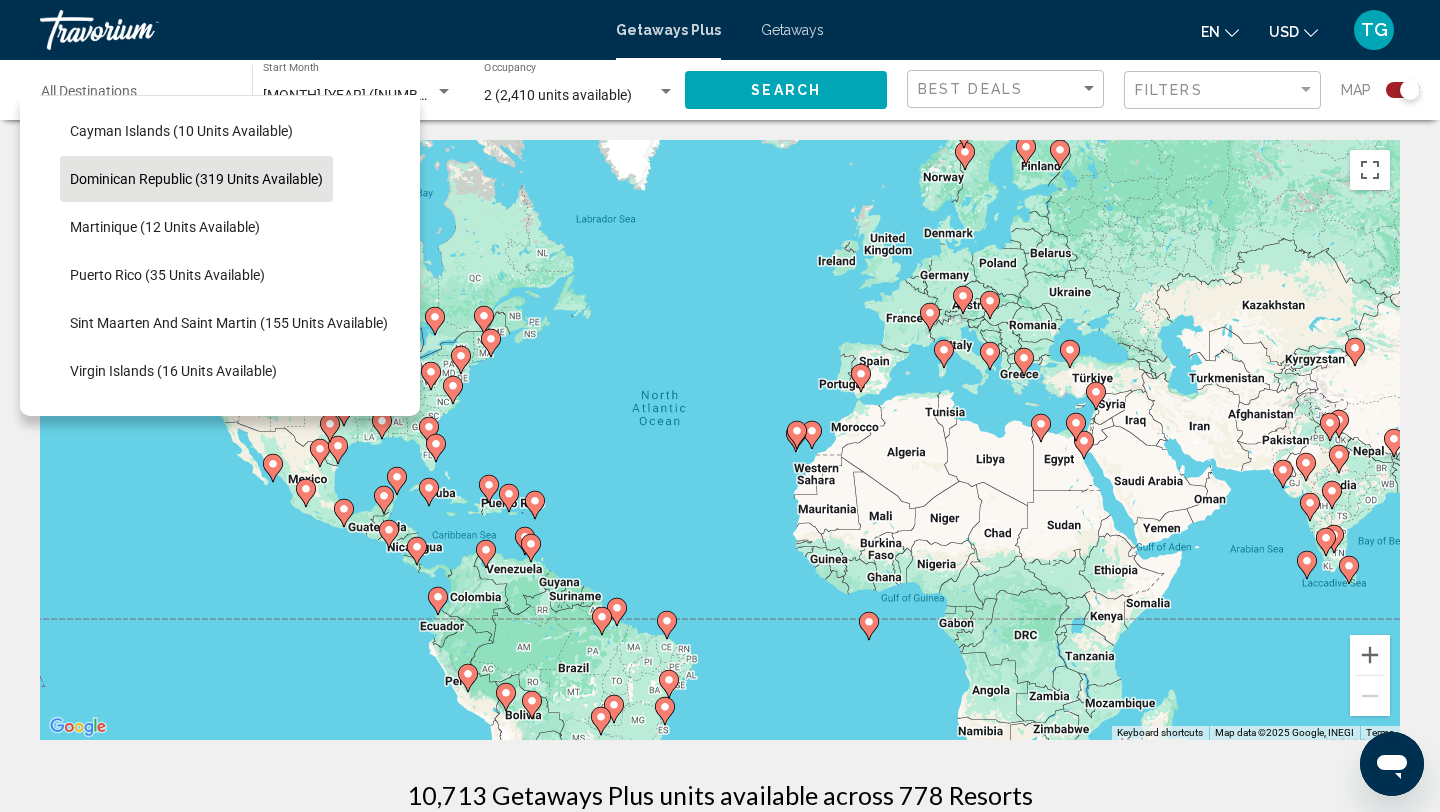 scroll, scrollTop: 337, scrollLeft: 0, axis: vertical 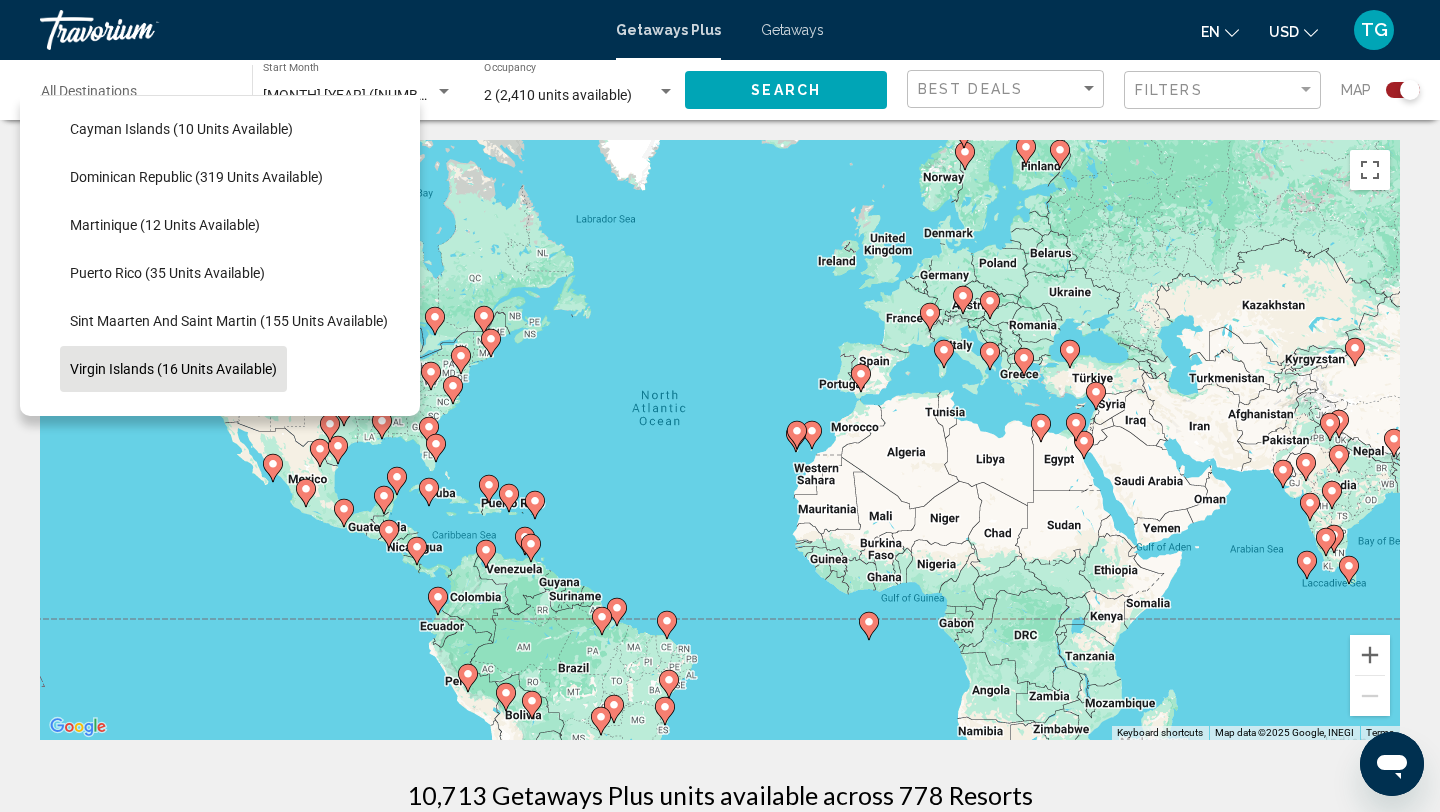 click on "Virgin Islands (16 units available)" 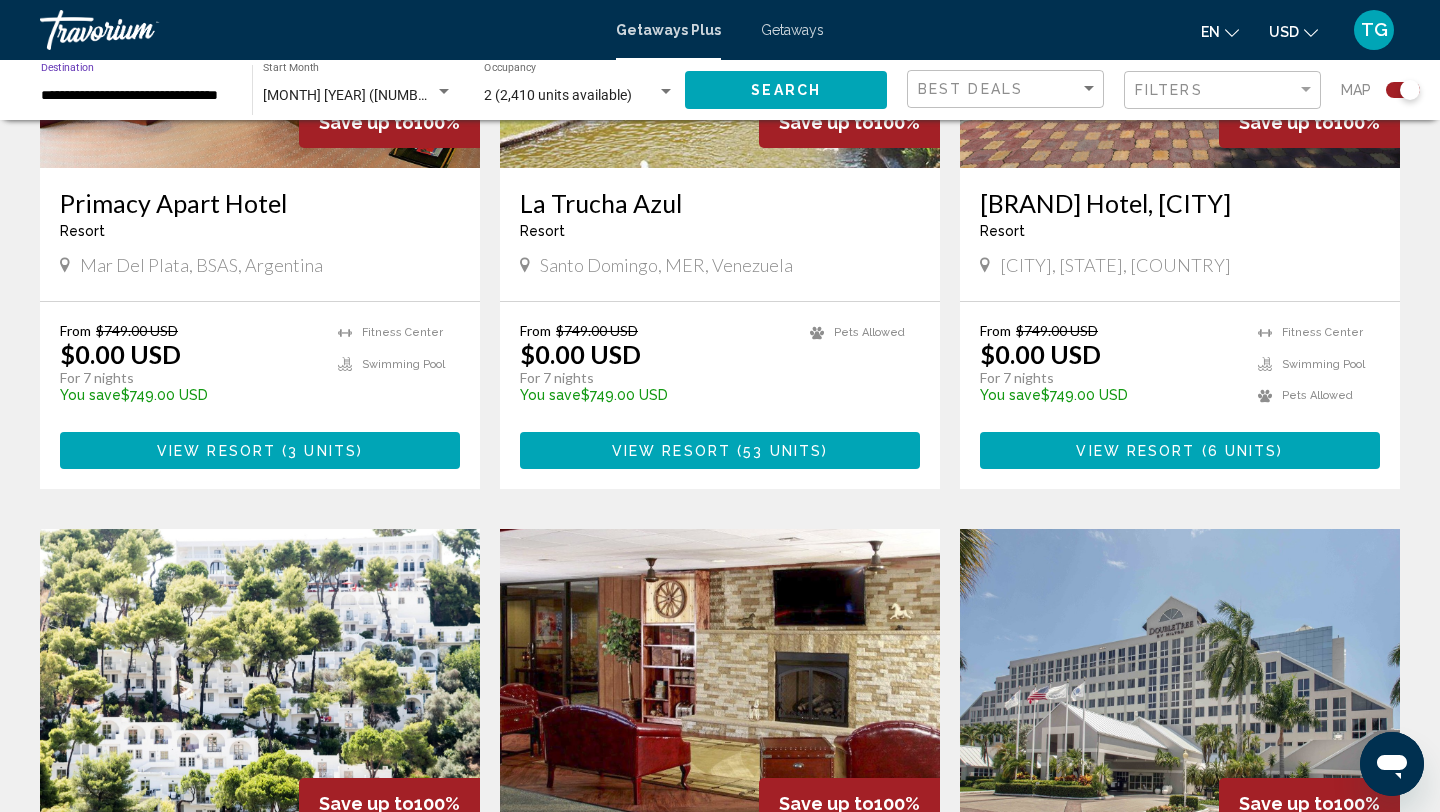 scroll, scrollTop: 2407, scrollLeft: 0, axis: vertical 